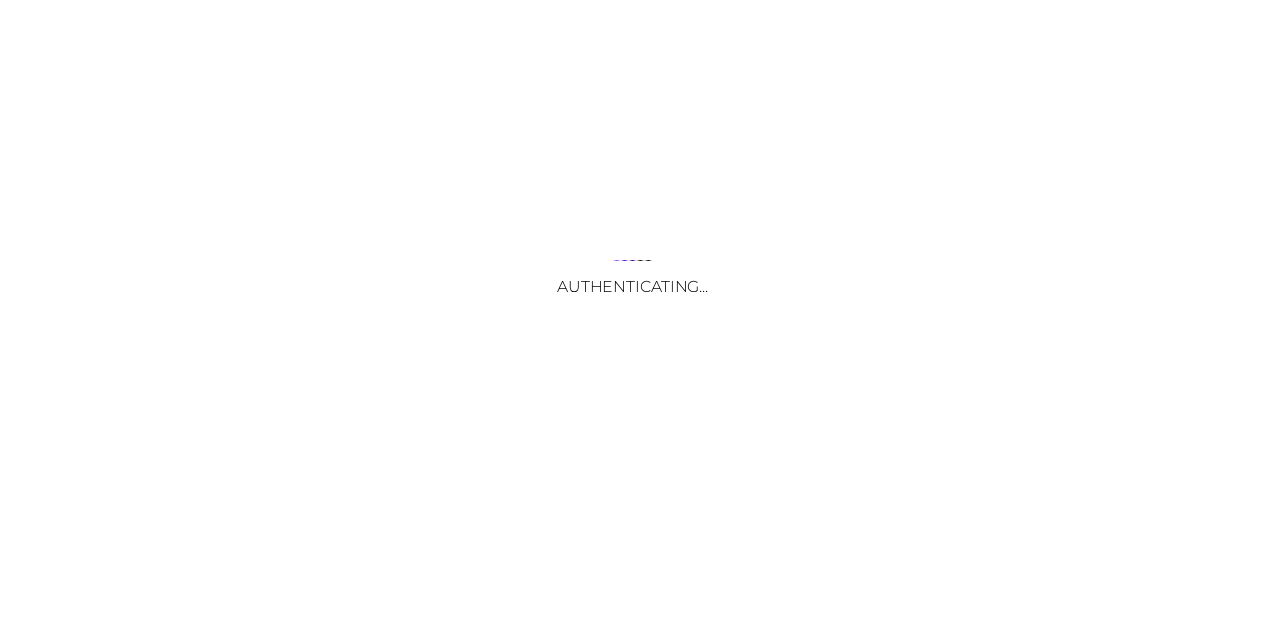 scroll, scrollTop: 0, scrollLeft: 0, axis: both 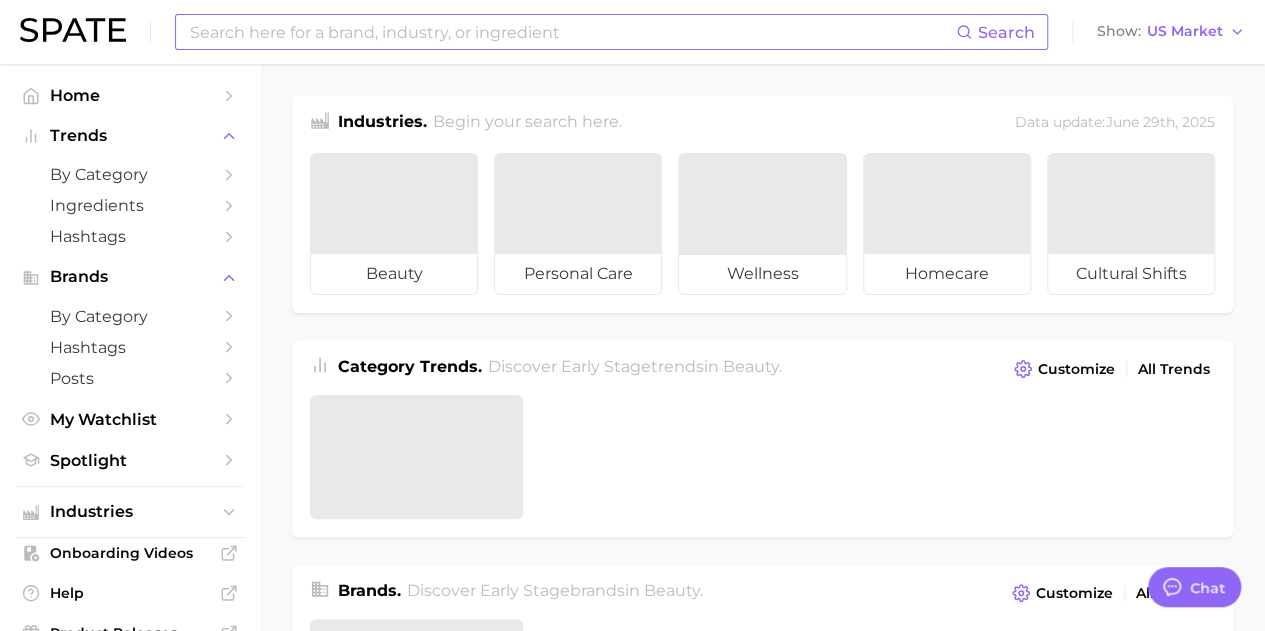 type on "x" 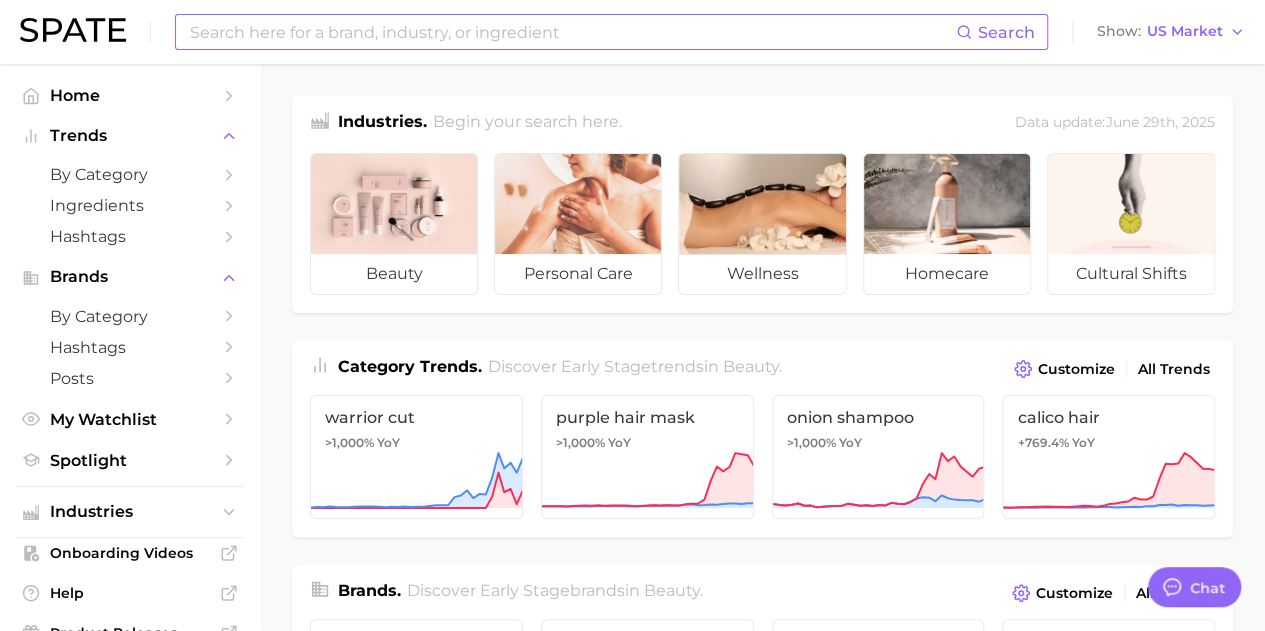 click at bounding box center (572, 32) 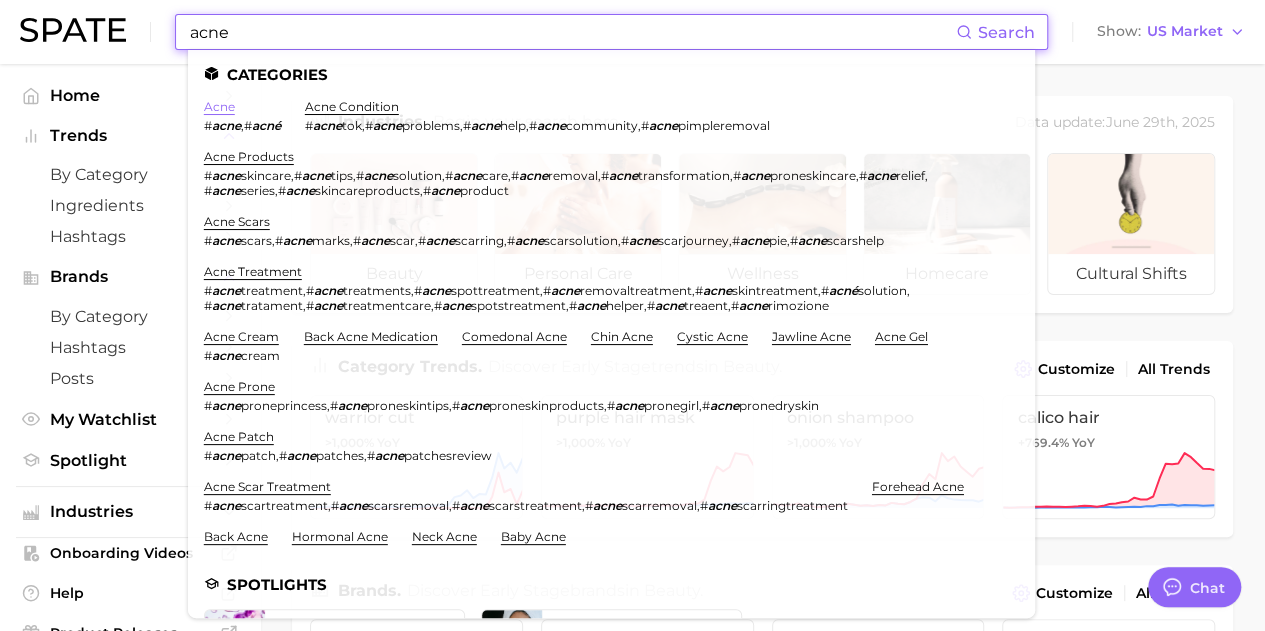 type on "acne" 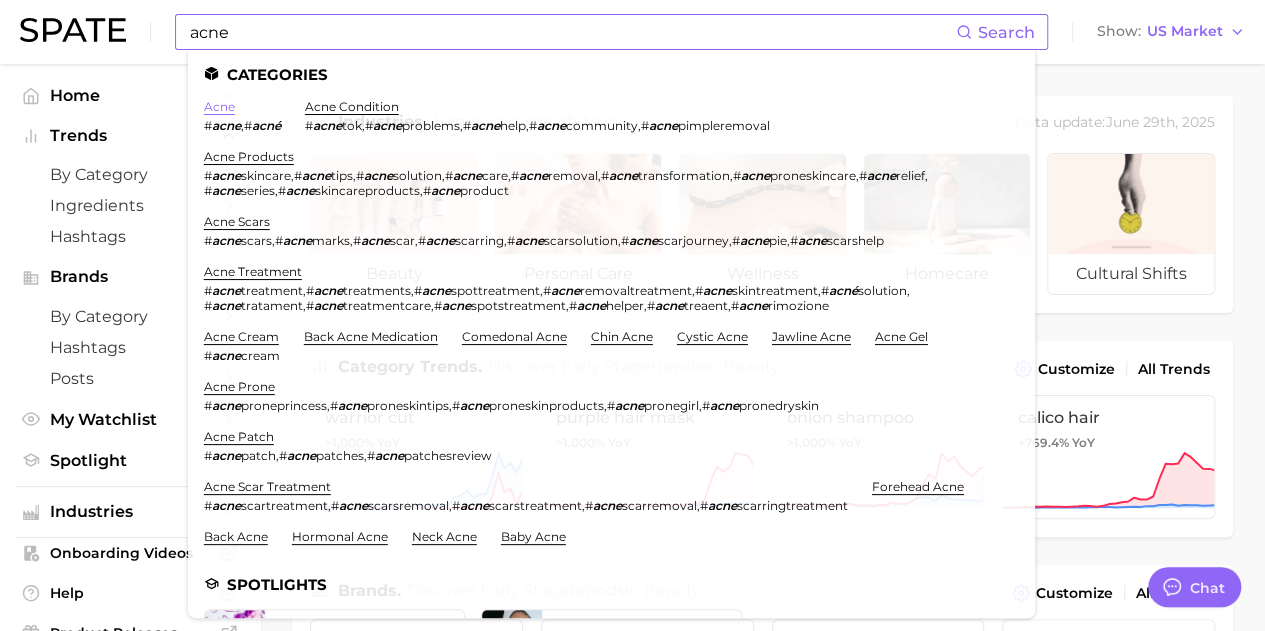 click on "acne" at bounding box center (219, 106) 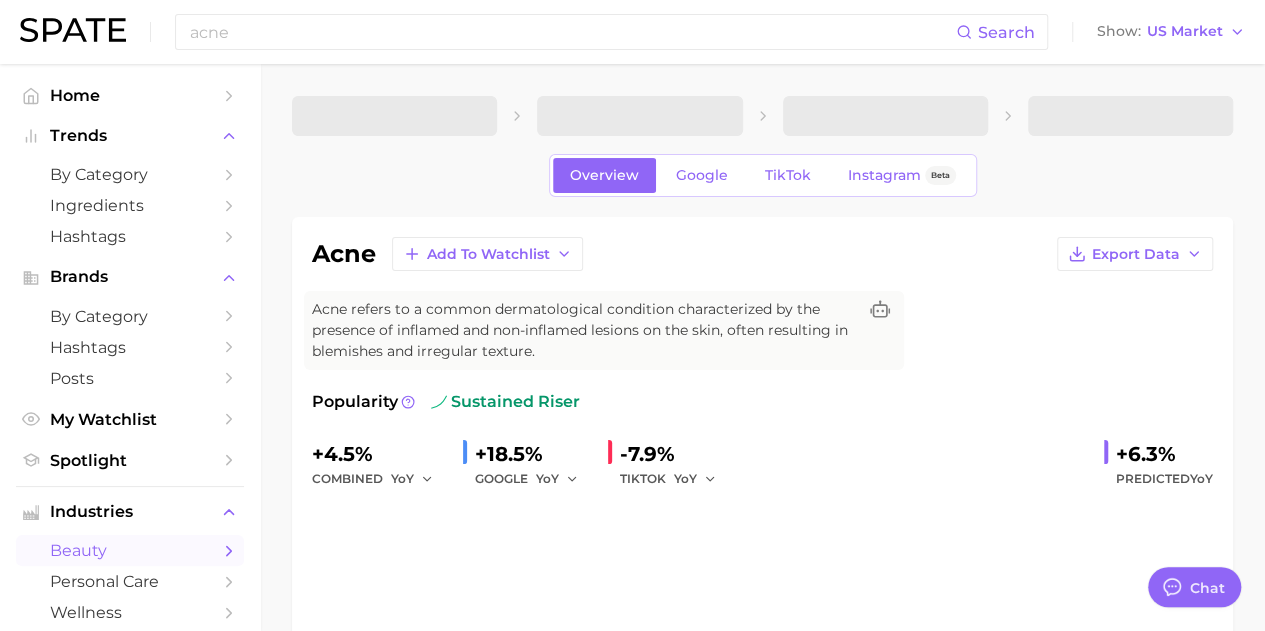 type on "x" 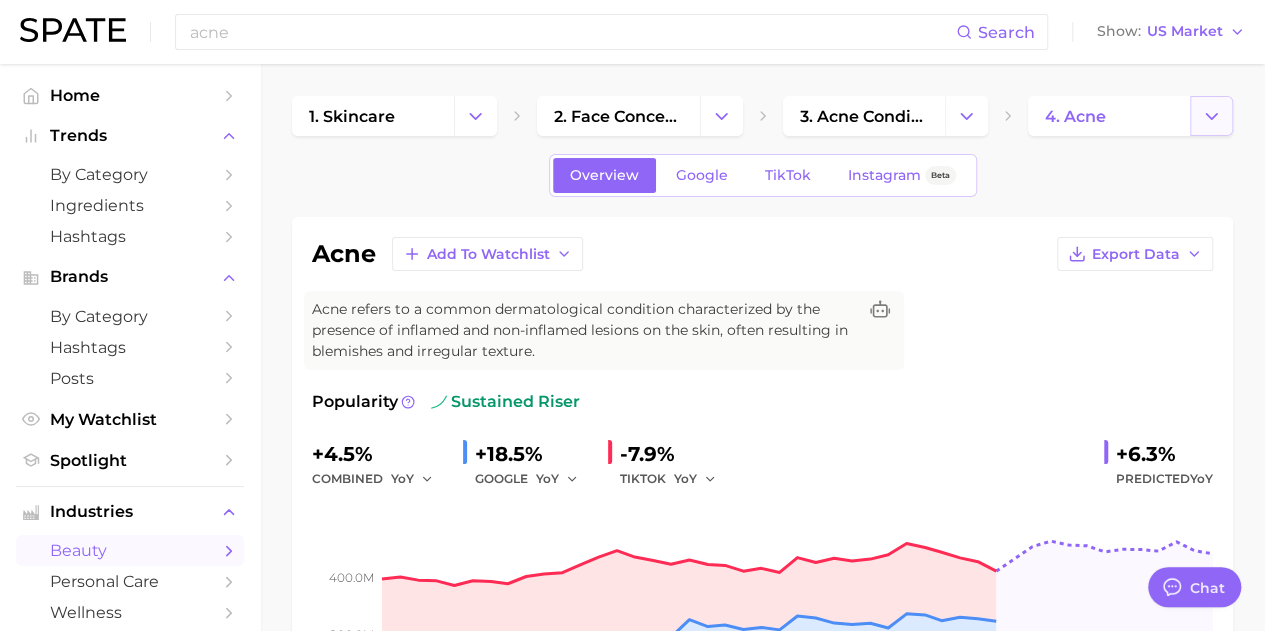 click 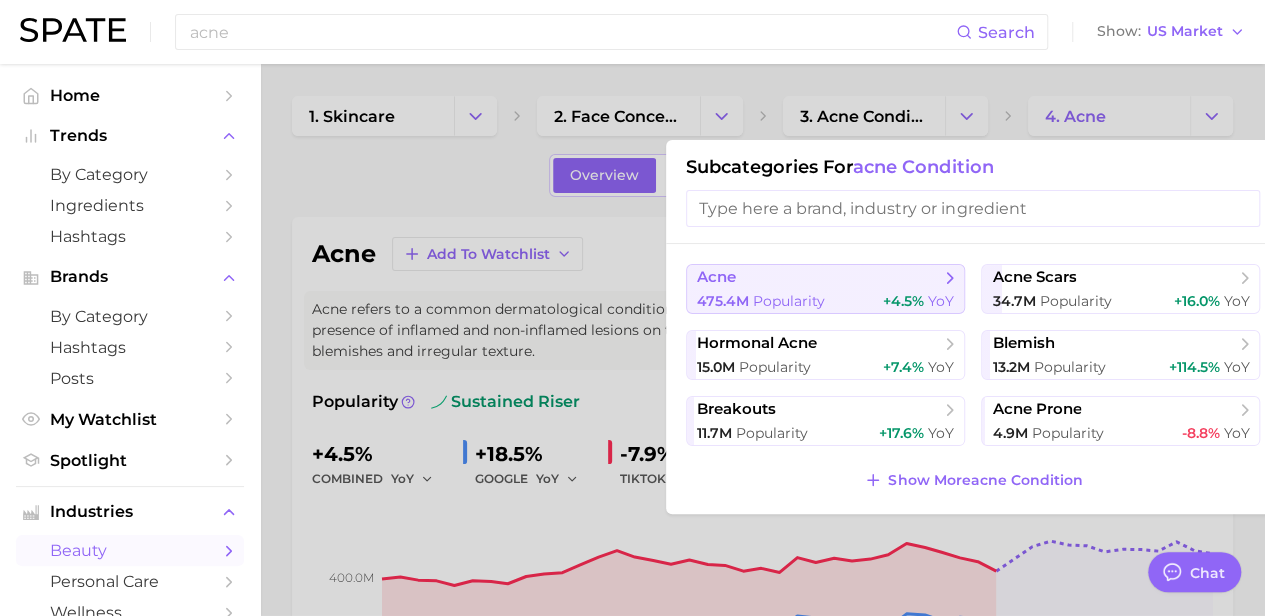 click on "Popularity" at bounding box center [789, 301] 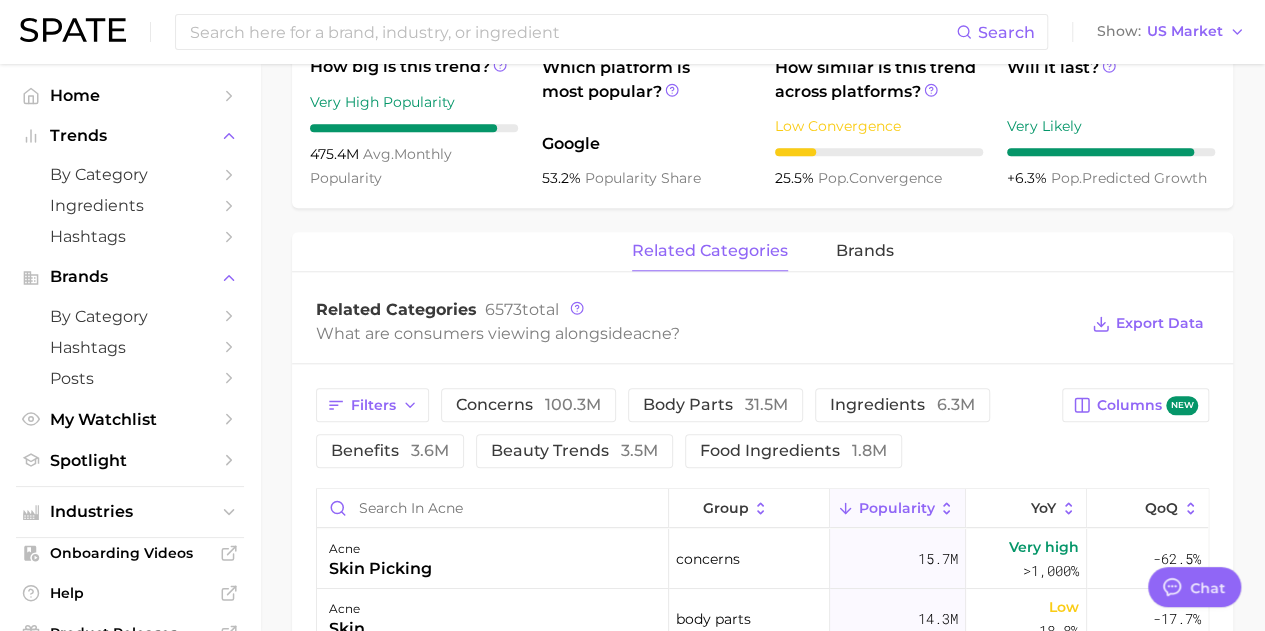 scroll, scrollTop: 787, scrollLeft: 0, axis: vertical 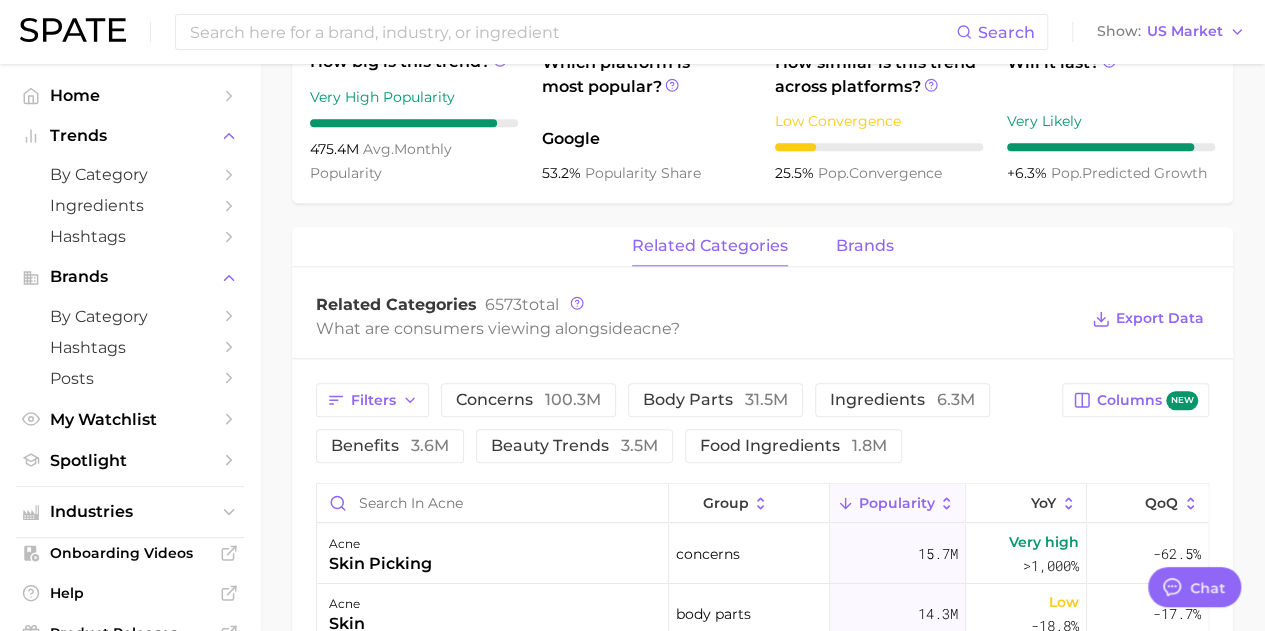 click on "brands" at bounding box center [865, 246] 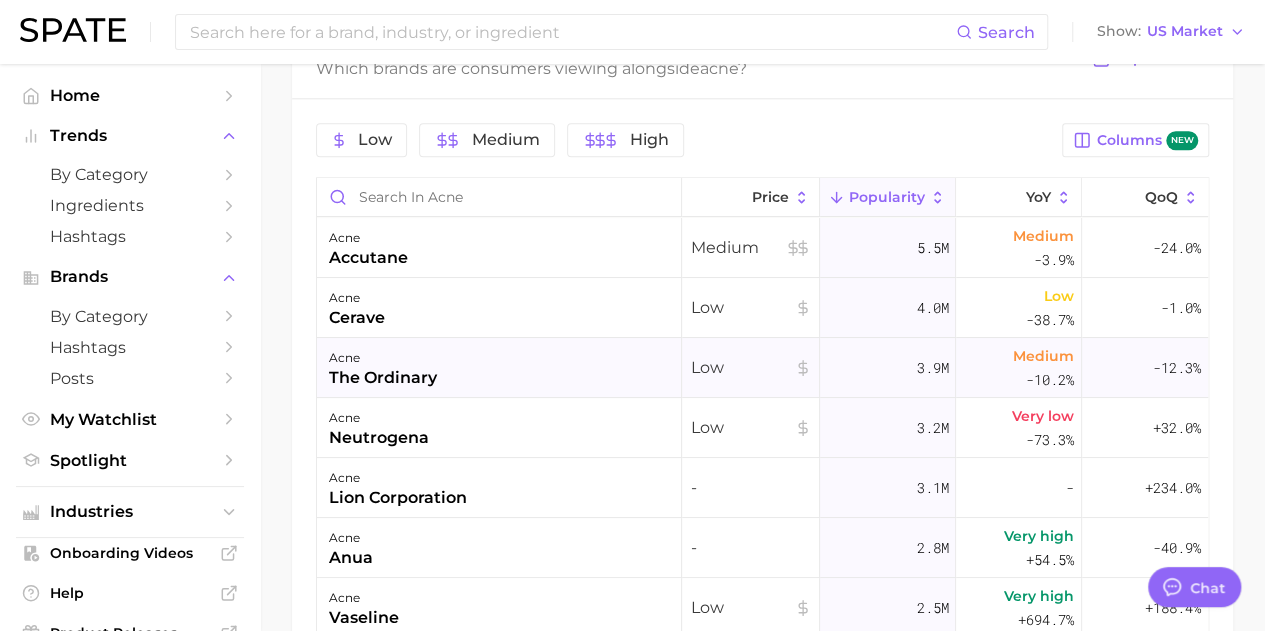 scroll, scrollTop: 1009, scrollLeft: 0, axis: vertical 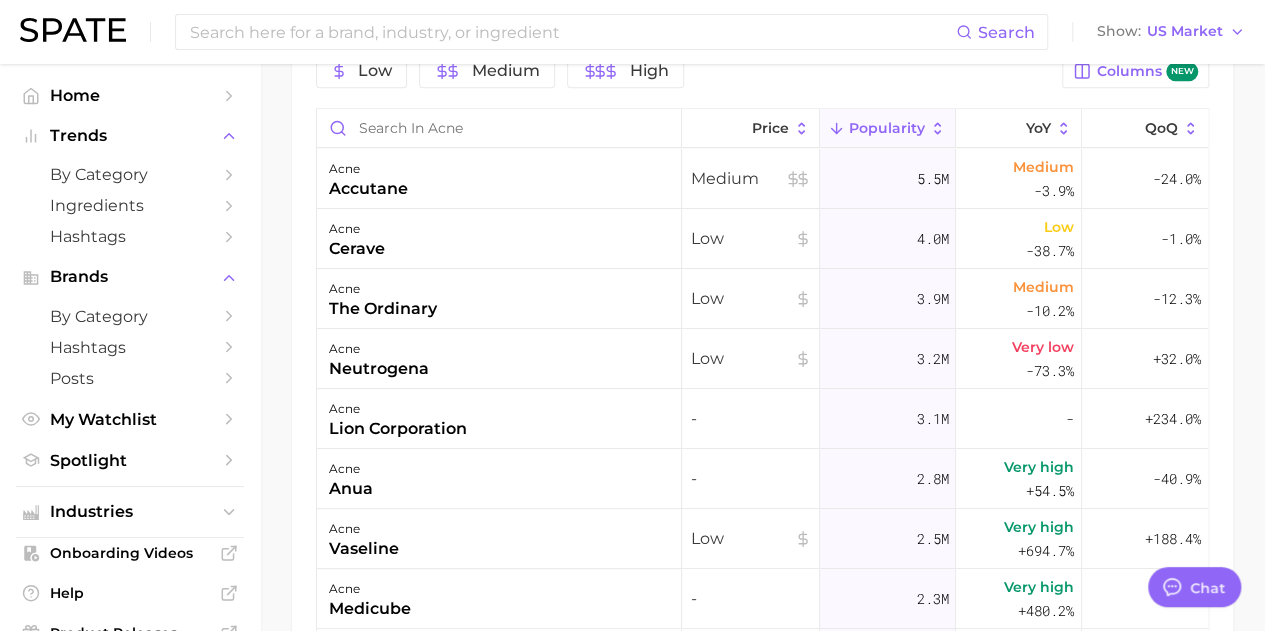 click on "Search Show US Market" at bounding box center [632, 32] 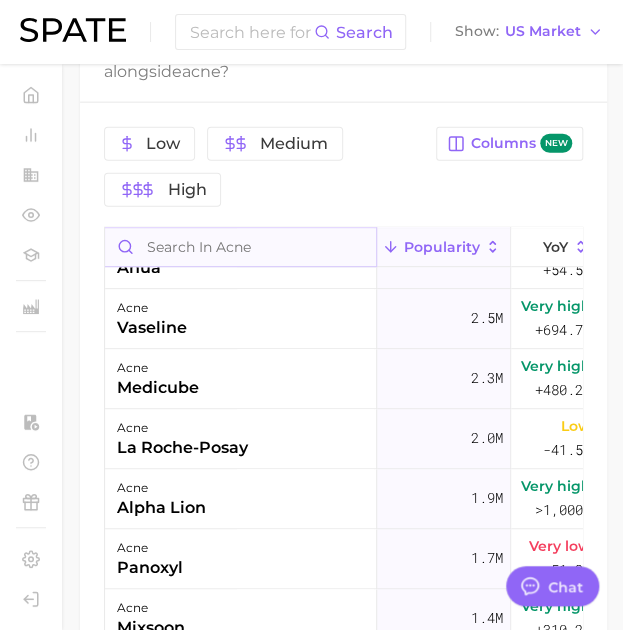 scroll, scrollTop: 0, scrollLeft: 140, axis: horizontal 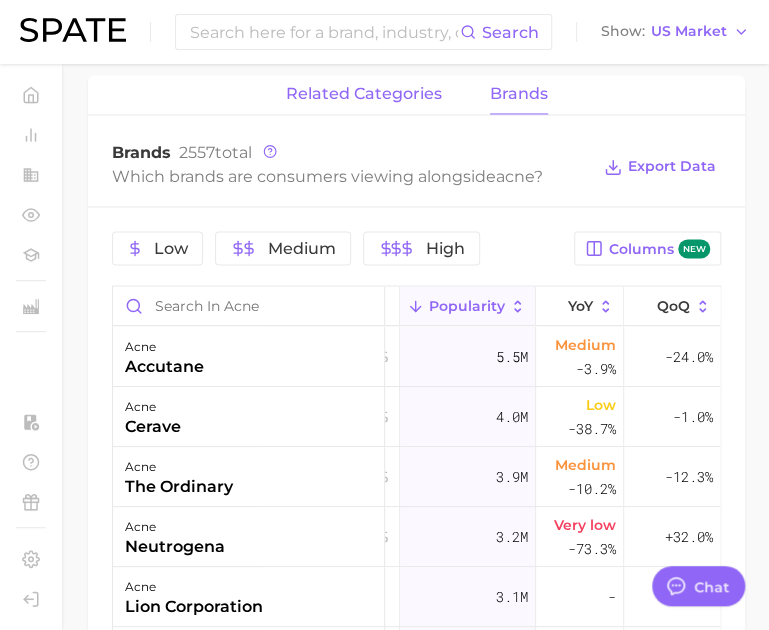 click on "related categories" at bounding box center [364, 94] 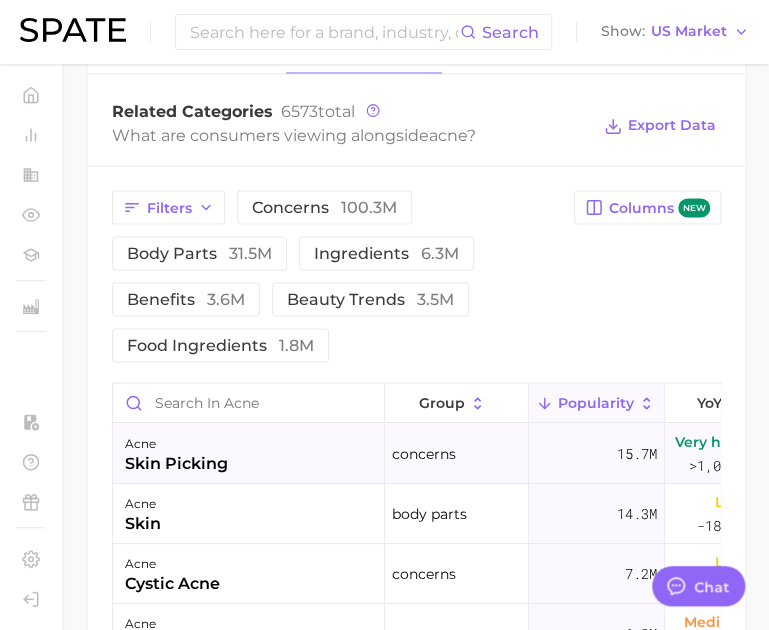 scroll, scrollTop: 980, scrollLeft: 0, axis: vertical 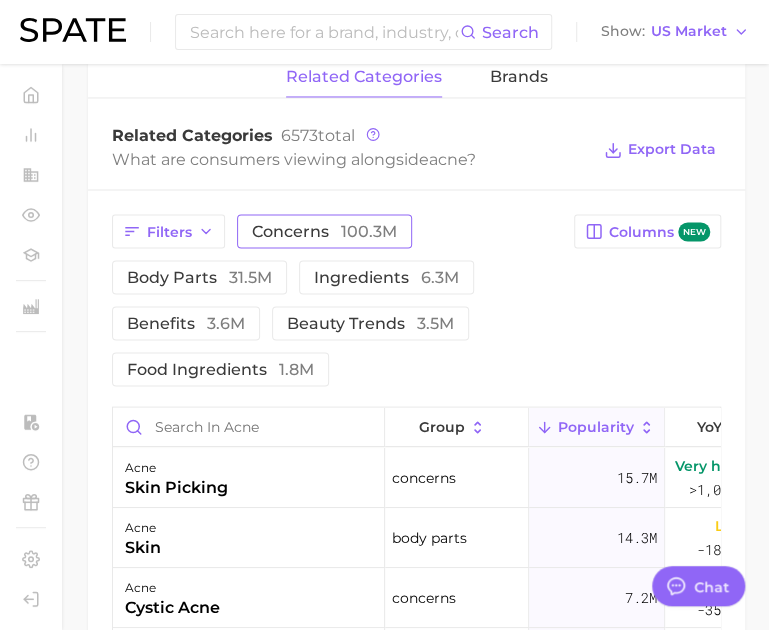 click on "concerns   100.3m" at bounding box center (324, 231) 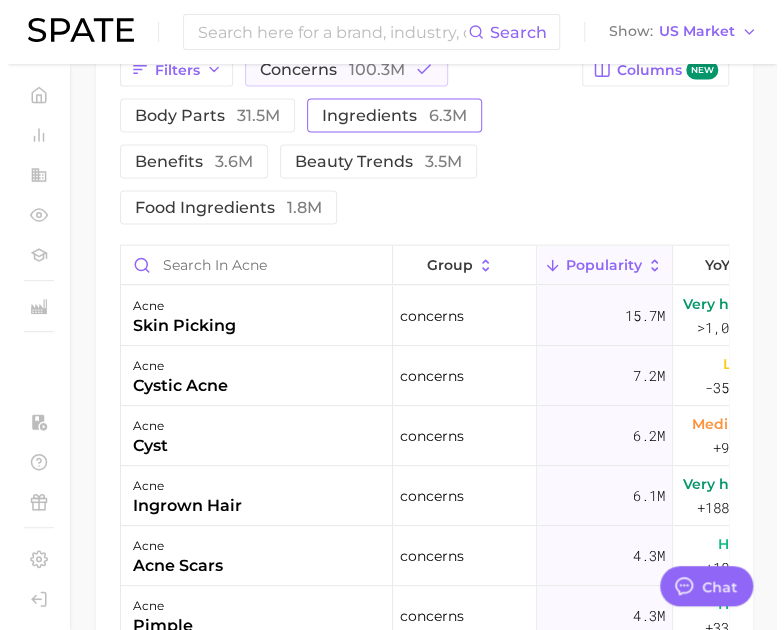 scroll, scrollTop: 1148, scrollLeft: 0, axis: vertical 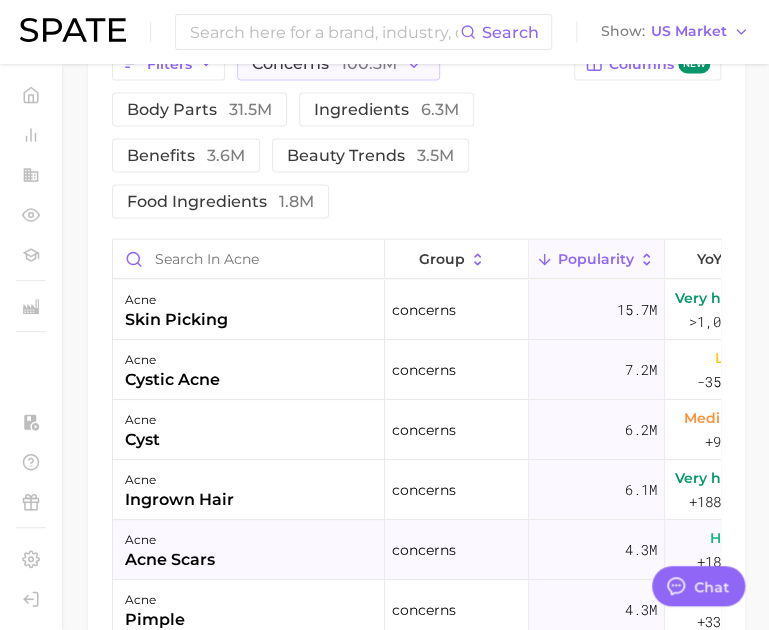 click on "acne scars" at bounding box center [170, 559] 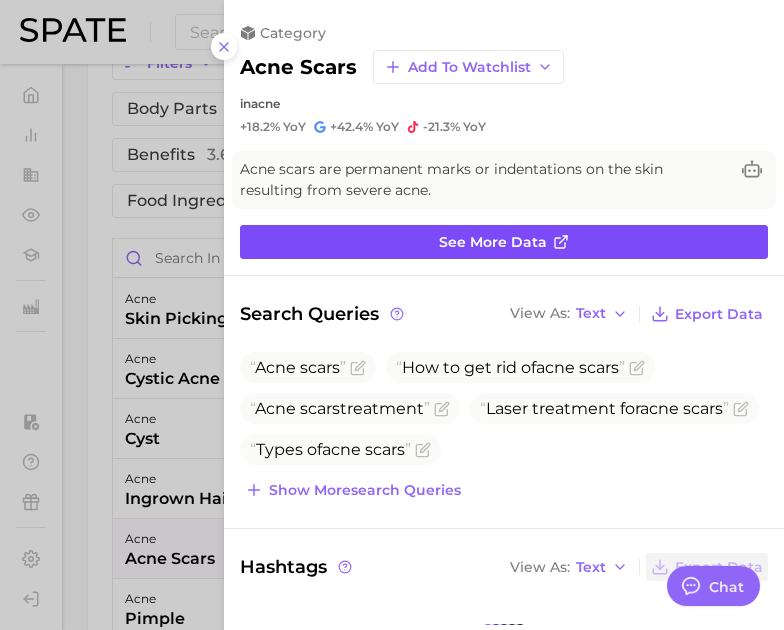 click on "See more data" at bounding box center (504, 242) 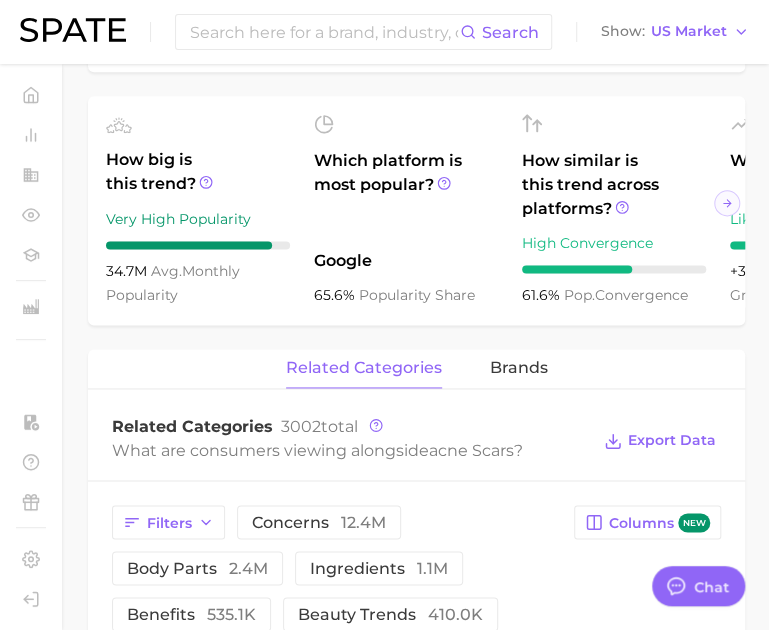 scroll, scrollTop: 675, scrollLeft: 0, axis: vertical 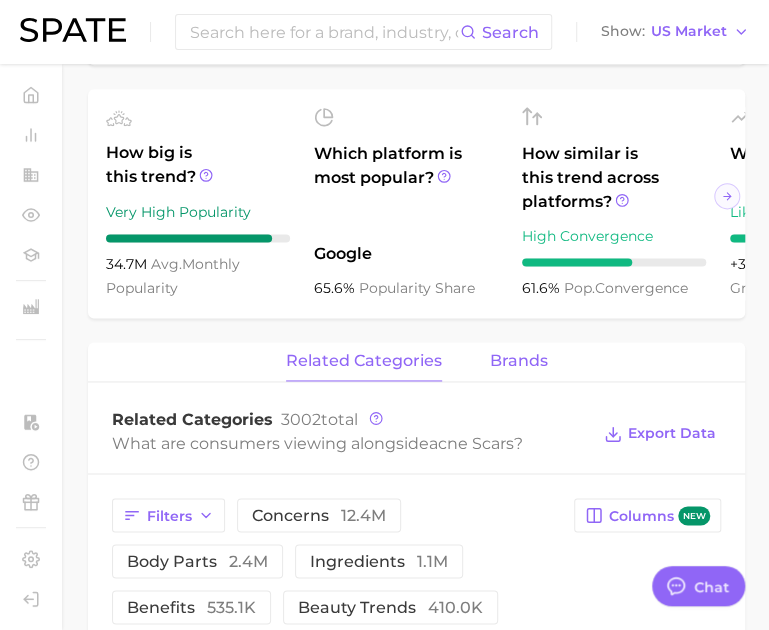 click on "brands" at bounding box center [519, 361] 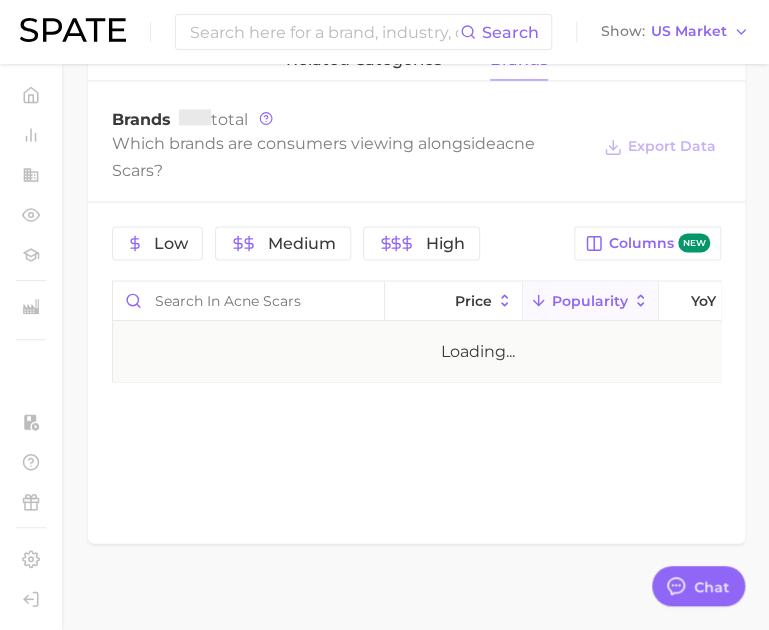 scroll, scrollTop: 985, scrollLeft: 0, axis: vertical 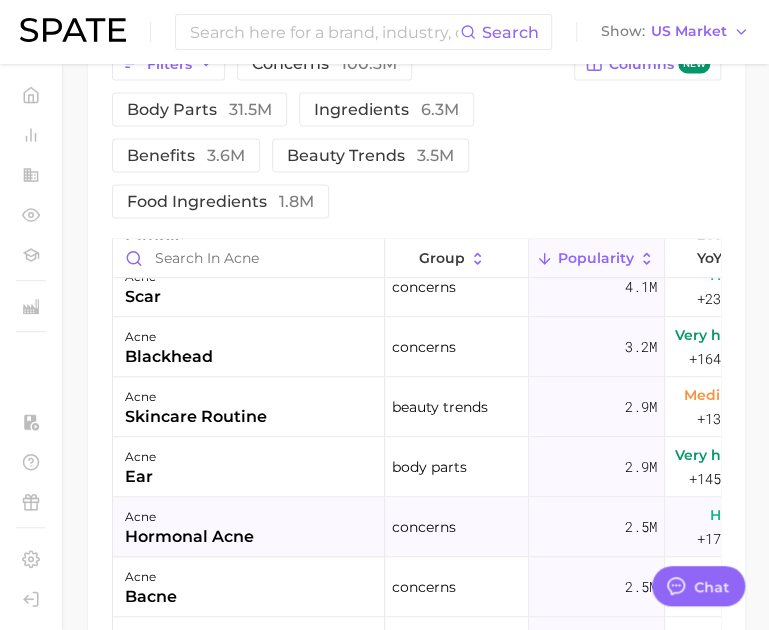 click on "acne hormonal acne" at bounding box center (249, 527) 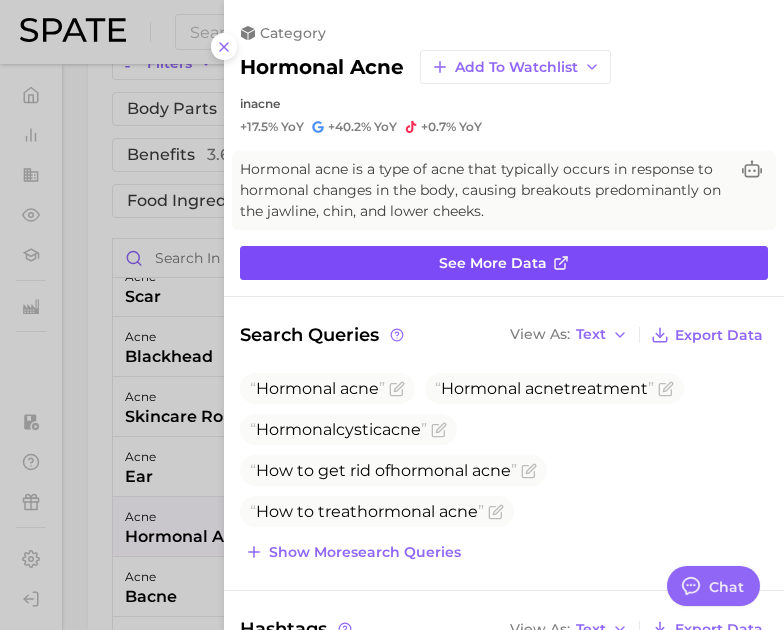 click on "See more data" at bounding box center [493, 263] 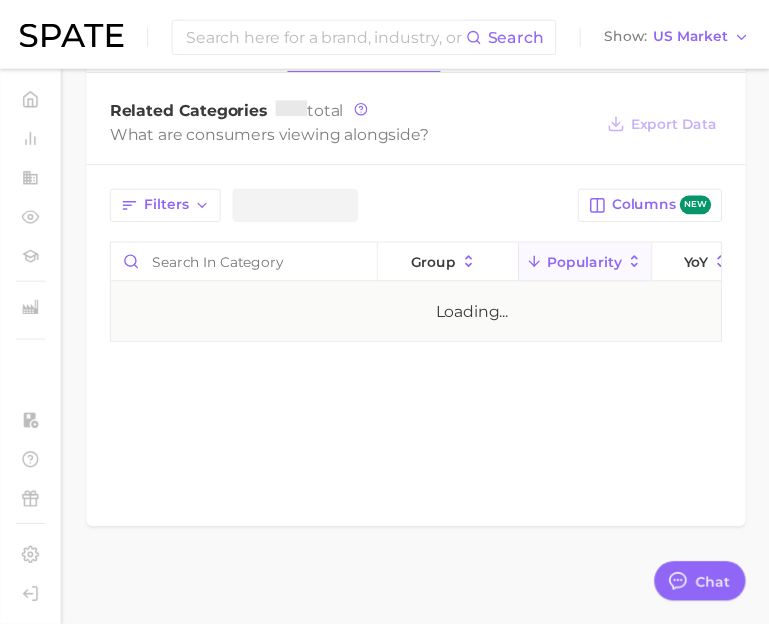 scroll, scrollTop: 0, scrollLeft: 0, axis: both 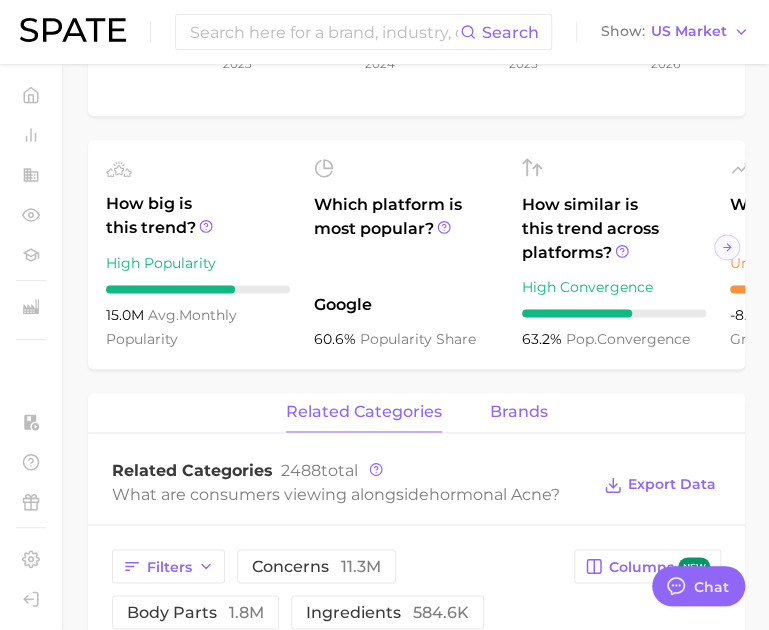 click on "brands" at bounding box center [519, 412] 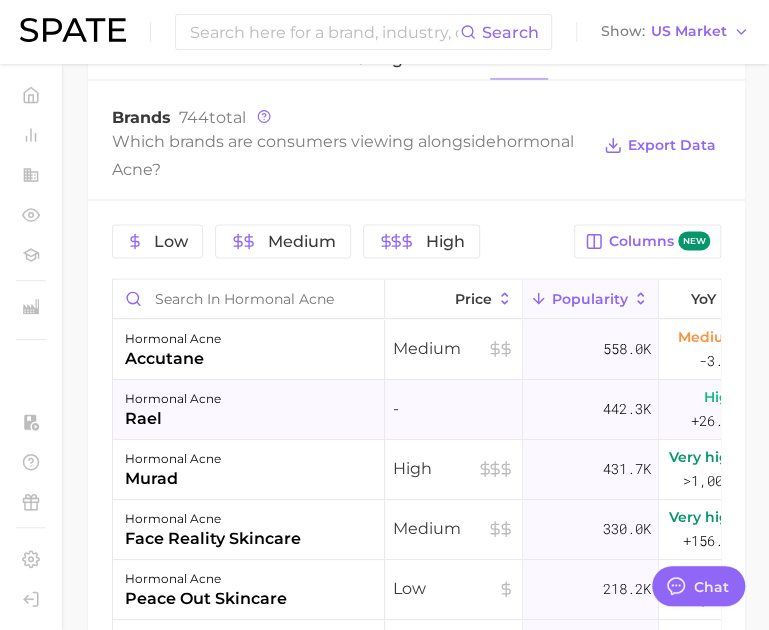 scroll, scrollTop: 996, scrollLeft: 0, axis: vertical 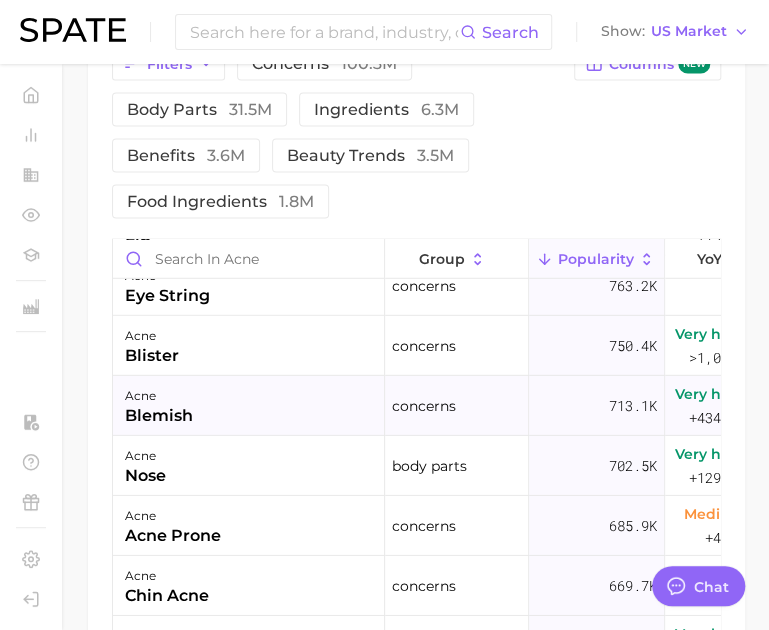 click on "acne blemish" at bounding box center [249, 405] 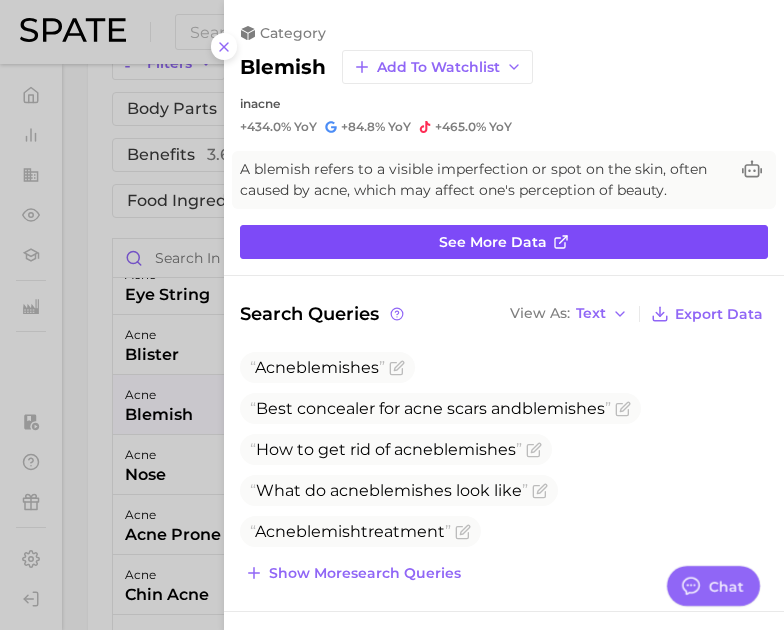 click on "See more data" at bounding box center [504, 242] 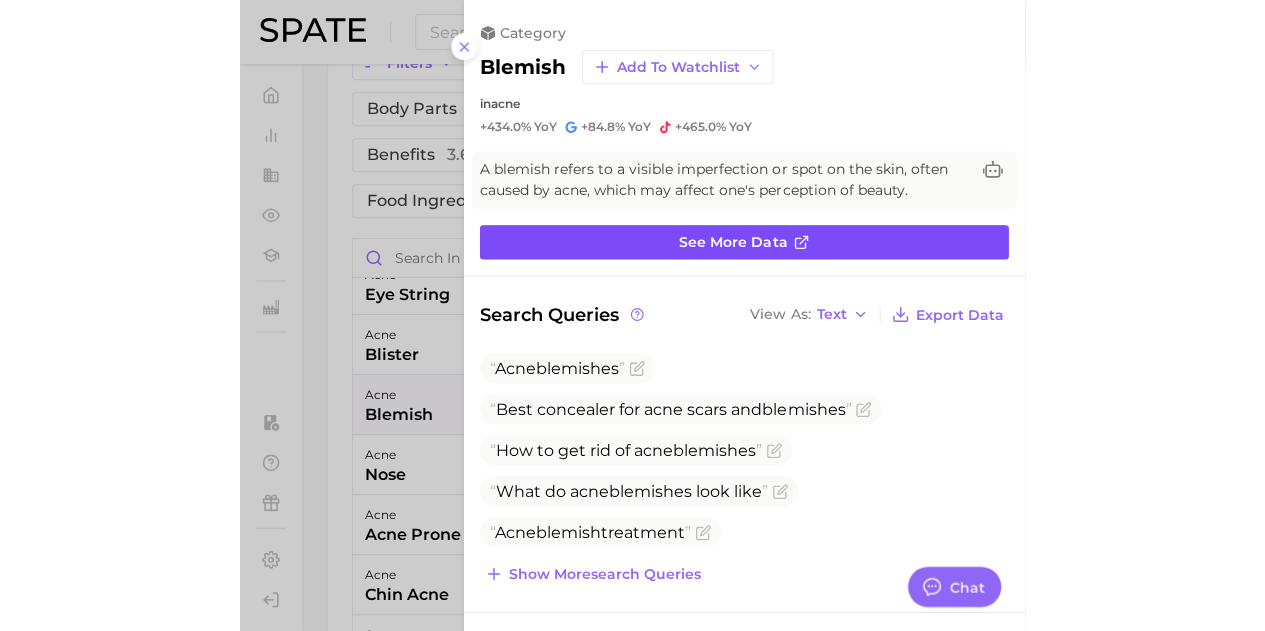 scroll, scrollTop: 0, scrollLeft: 0, axis: both 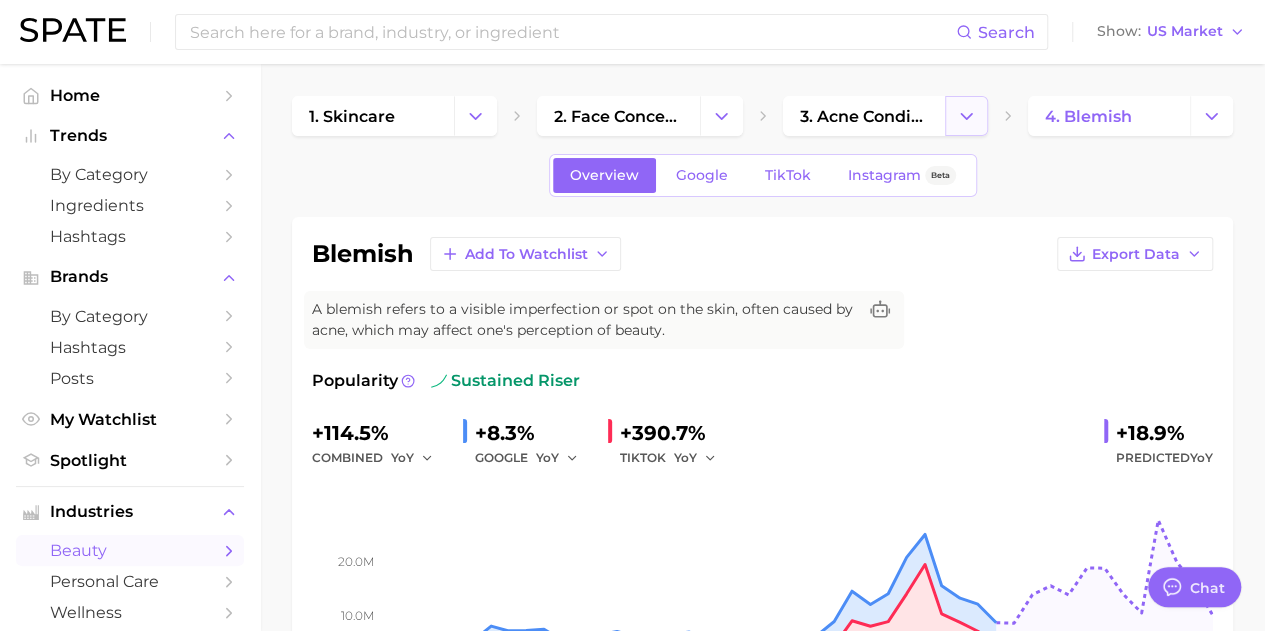 click at bounding box center [966, 116] 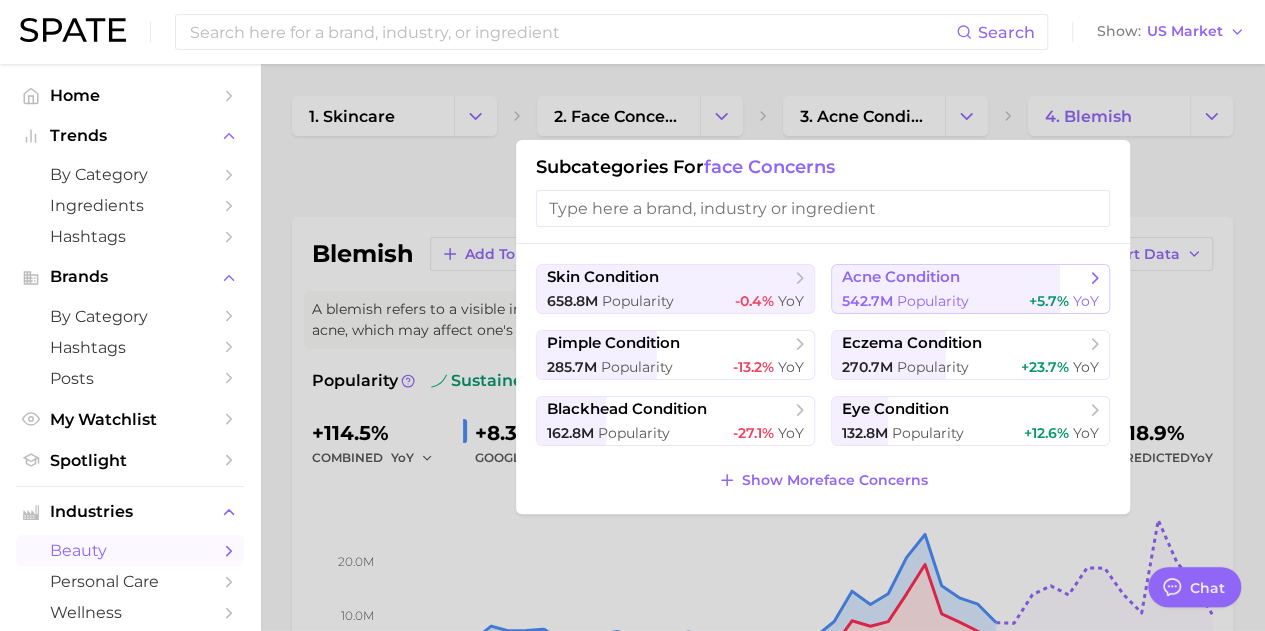 click on "acne condition" at bounding box center [901, 277] 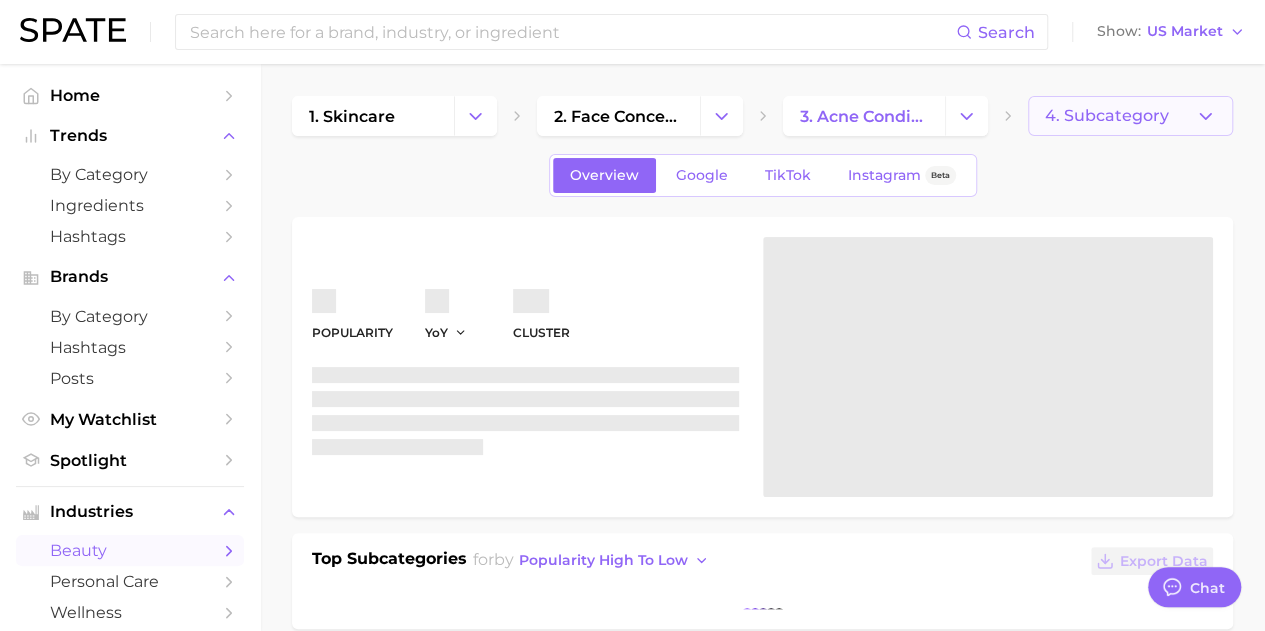 click on "4. Subcategory" at bounding box center (1130, 116) 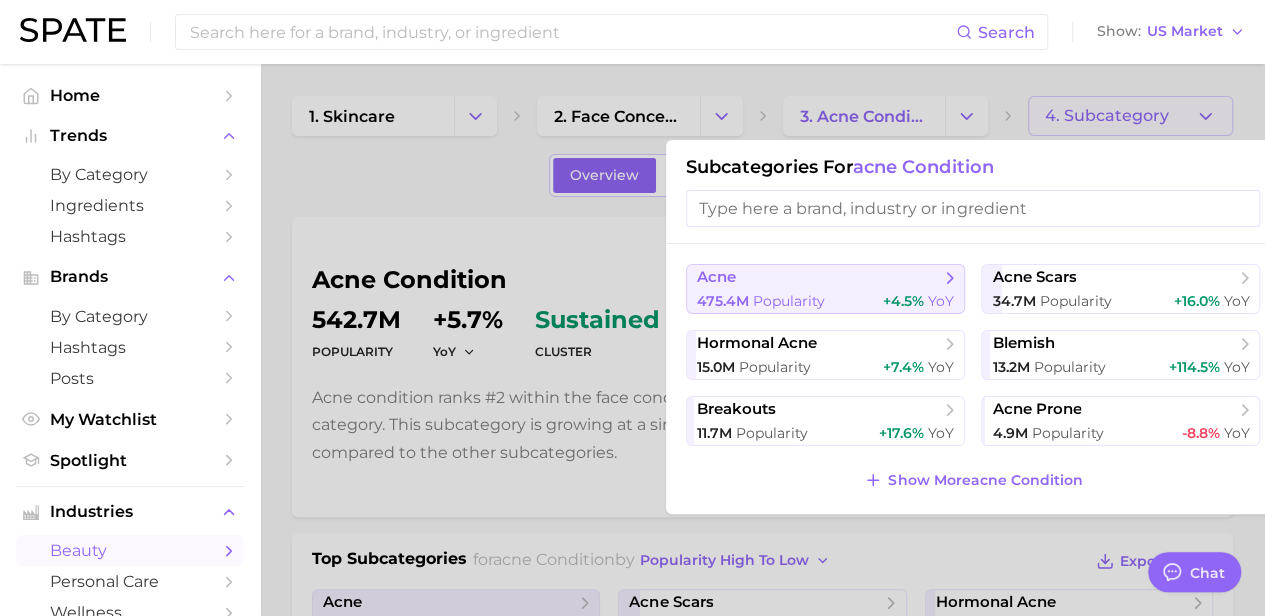 click on "Popularity" at bounding box center (789, 301) 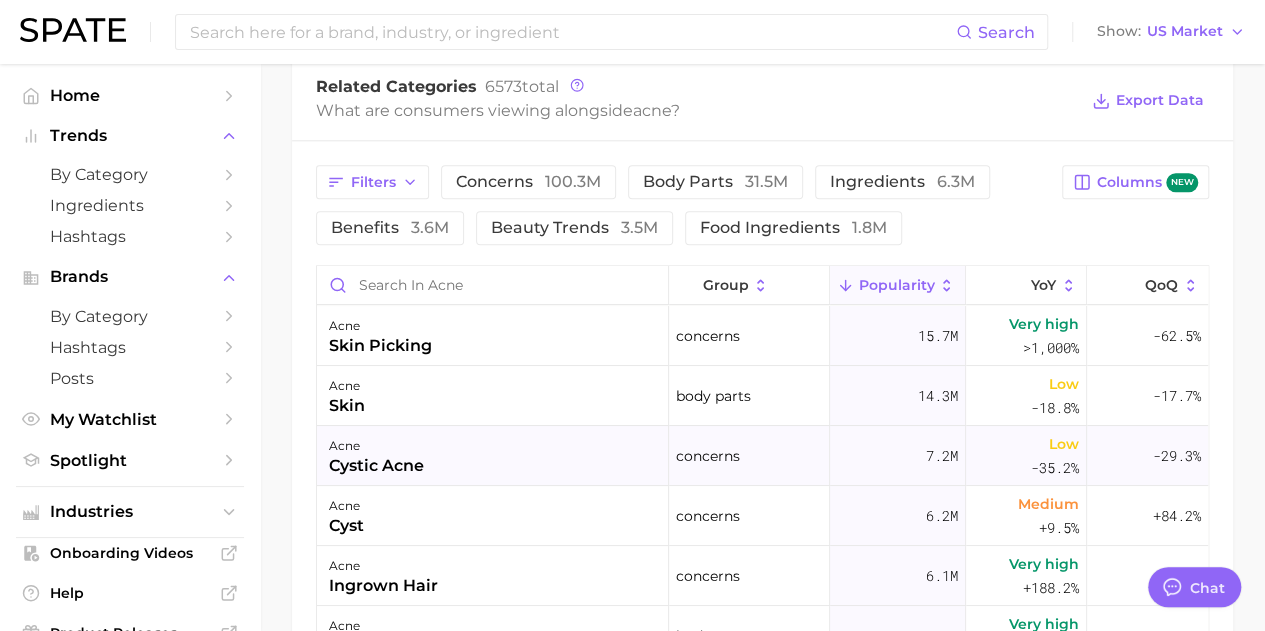 scroll, scrollTop: 1004, scrollLeft: 0, axis: vertical 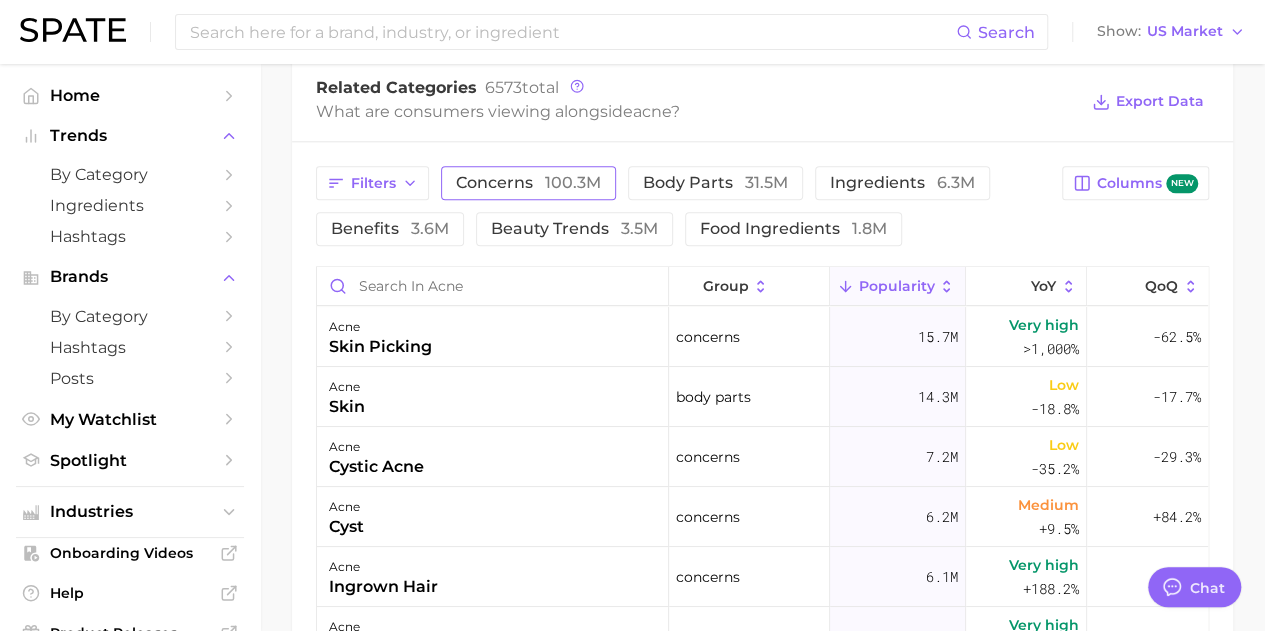 click on "100.3m" at bounding box center (573, 182) 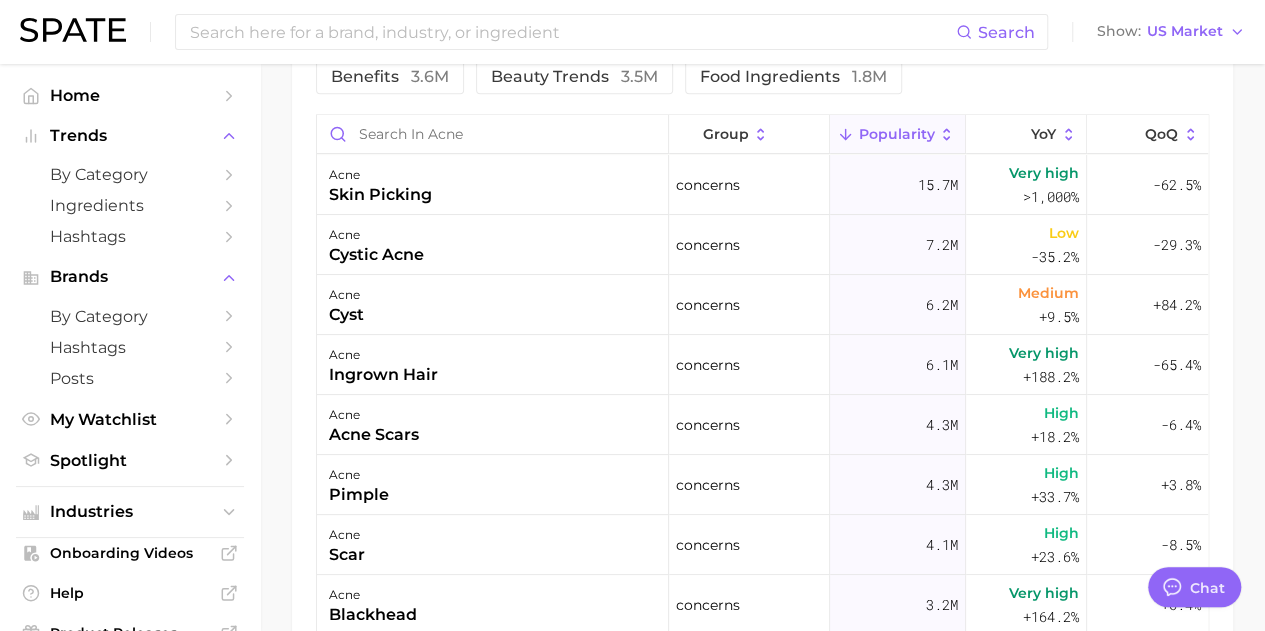 scroll, scrollTop: 1158, scrollLeft: 0, axis: vertical 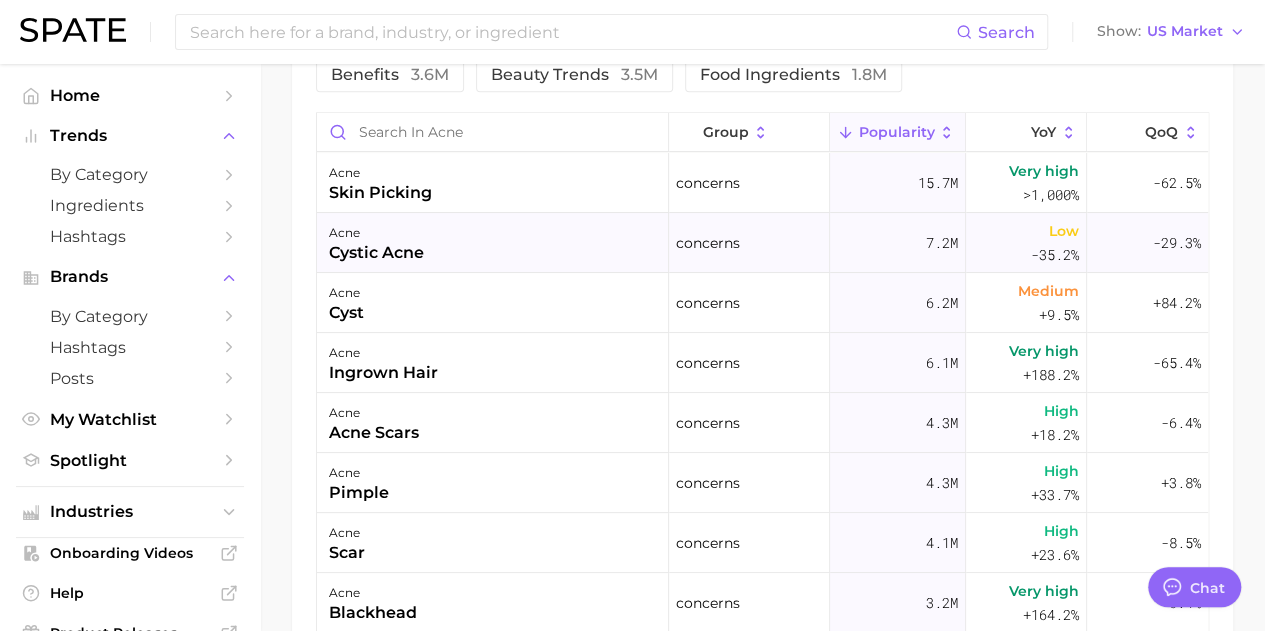 click on "concerns" at bounding box center [708, 243] 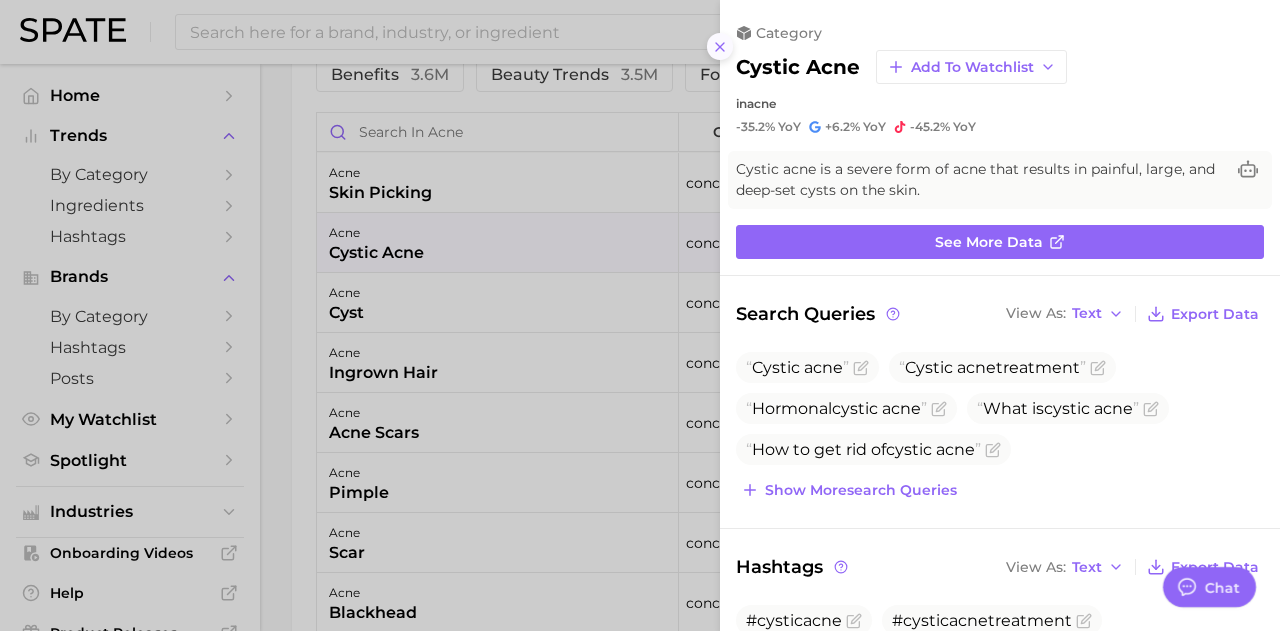 click 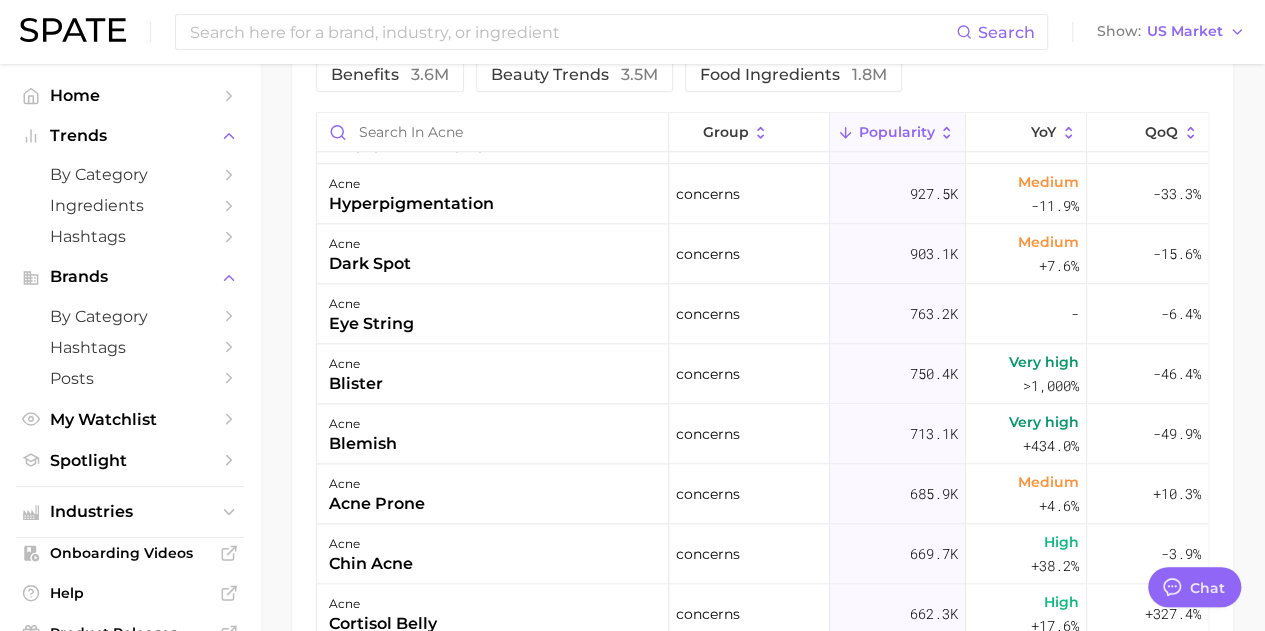 scroll, scrollTop: 1078, scrollLeft: 0, axis: vertical 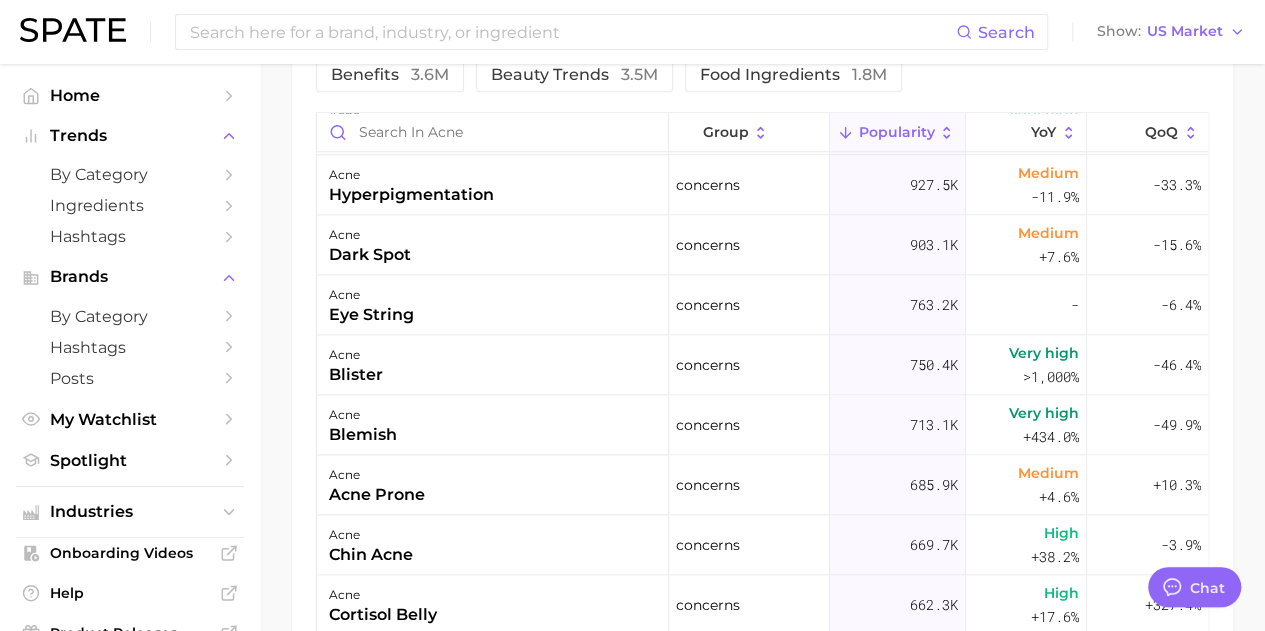 click on "Filters concerns   100.3m body parts   31.5m ingredients   6.3m benefits   3.6m beauty trends   3.5m food ingredients   1.8m Columns new group Popularity YoY QoQ acne skin picking concerns 15.7m Very high >1,000% -62.5% acne cystic acne concerns 7.2m Low -35.2% -29.3% acne cyst concerns 6.2m Medium +9.5% +84.2% acne ingrown hair concerns 6.1m Very high +188.2% -65.4% acne acne scars concerns 4.3m High +18.2% -6.4% acne pimple concerns 4.3m High +33.7% +3.8% acne scar concerns 4.1m High +23.6% -8.5% acne blackhead concerns 3.2m Very high +164.2% +6.4% acne hormonal acne concerns 2.5m High +17.5% -27.9% acne bacne concerns 2.5m Medium +1.0% +72.8% acne fungal acne concerns 2.5m High +28.9% +56.0% acne stress concerns 2.2m Very high +60.2% -1.0% acne hormonal imbalance concerns 2.0m Very high +61.6% -66.2% acne abscess concerns 1.8m Very high +701.0% +318.7% acne baby acne concerns 1.4m High +25.2% +25.4% acne ingrown toenail concerns 1.3m Very high +412.3% +36.4% acne gut health concerns 1.3m Medium -7.6% +4.0%" at bounding box center (762, 377) 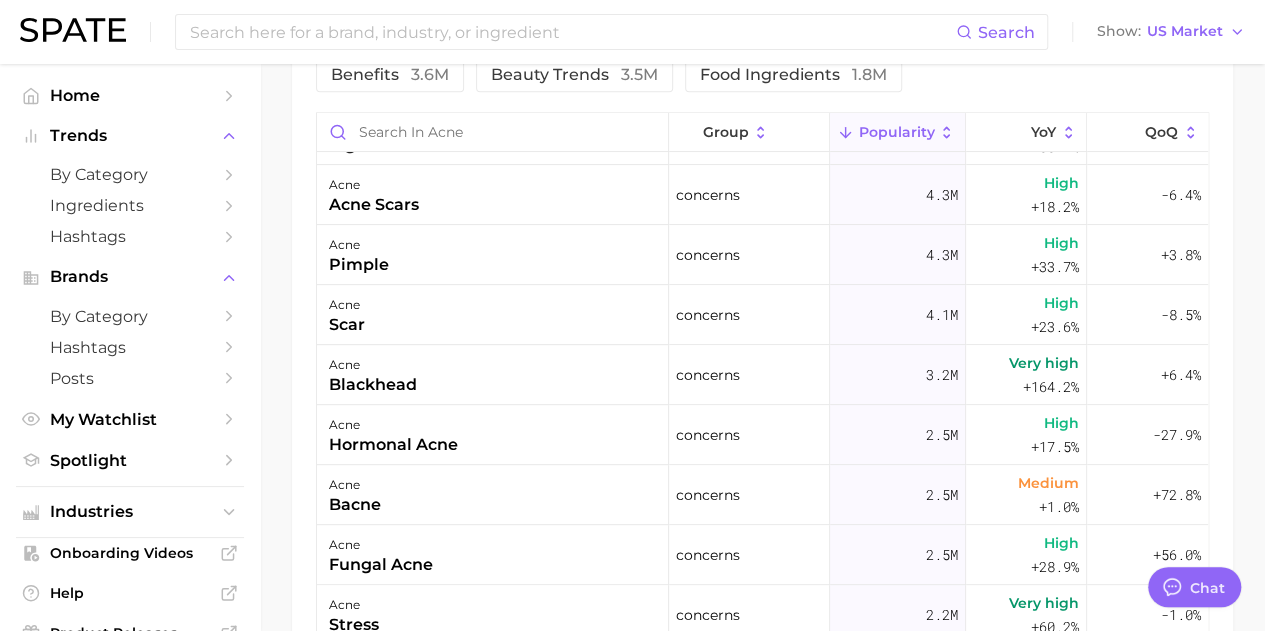 scroll, scrollTop: 0, scrollLeft: 0, axis: both 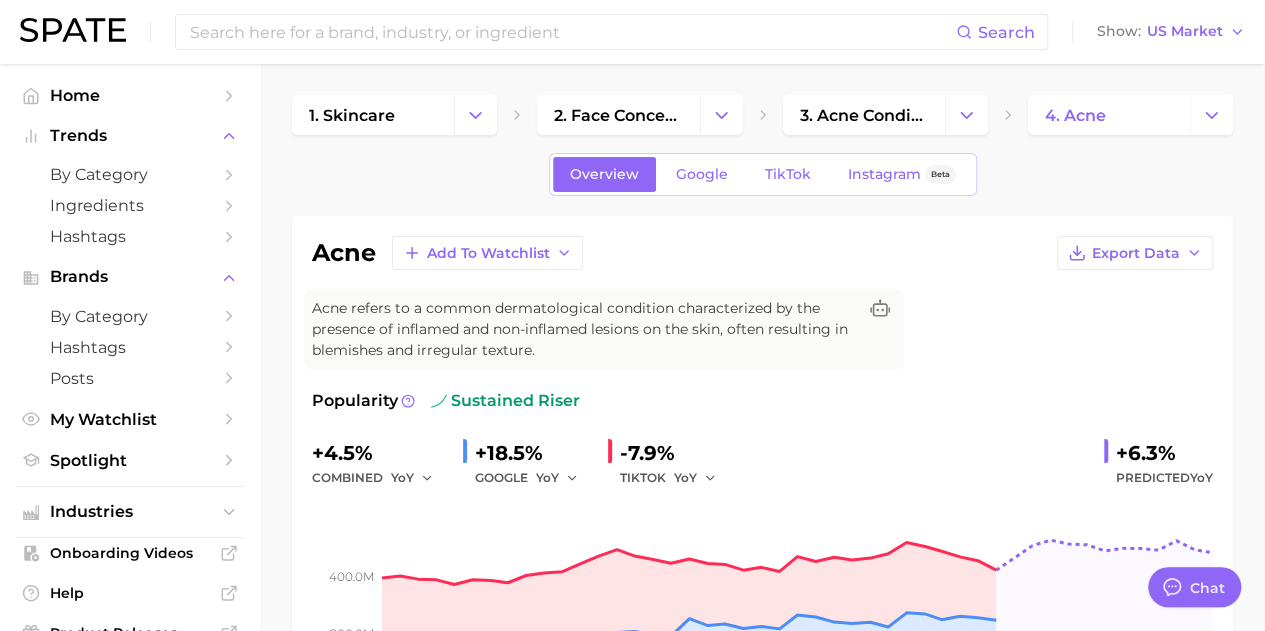click on "acne Add to Watchlist Export Data" at bounding box center (762, 253) 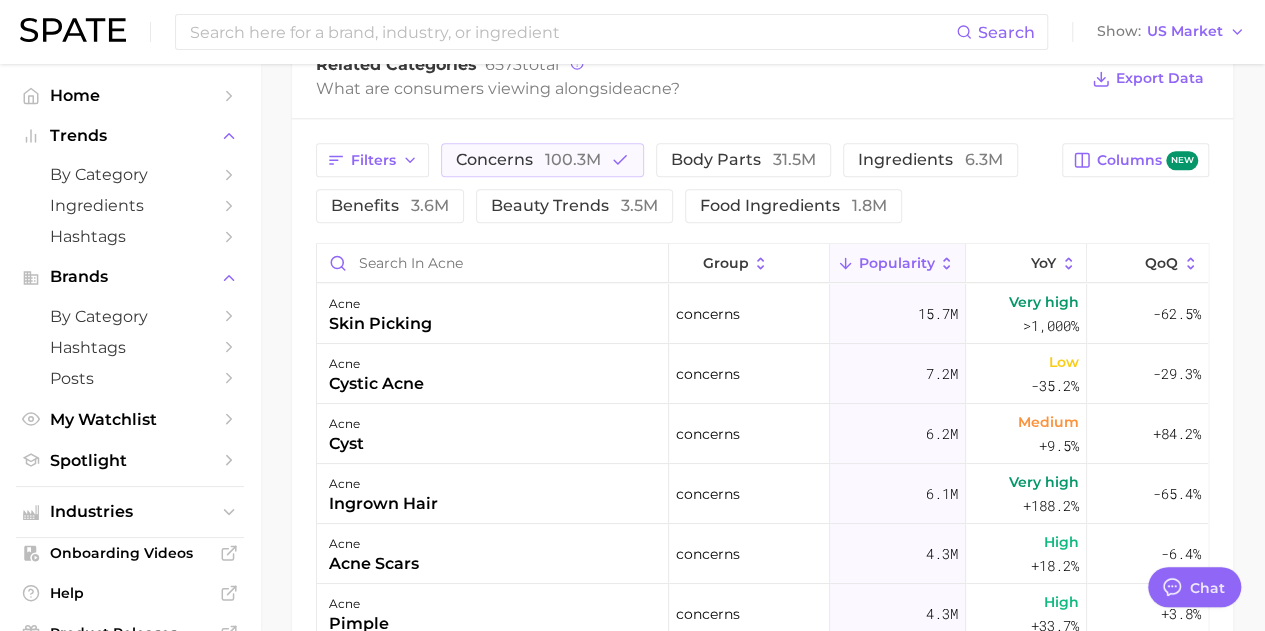 scroll, scrollTop: 1029, scrollLeft: 0, axis: vertical 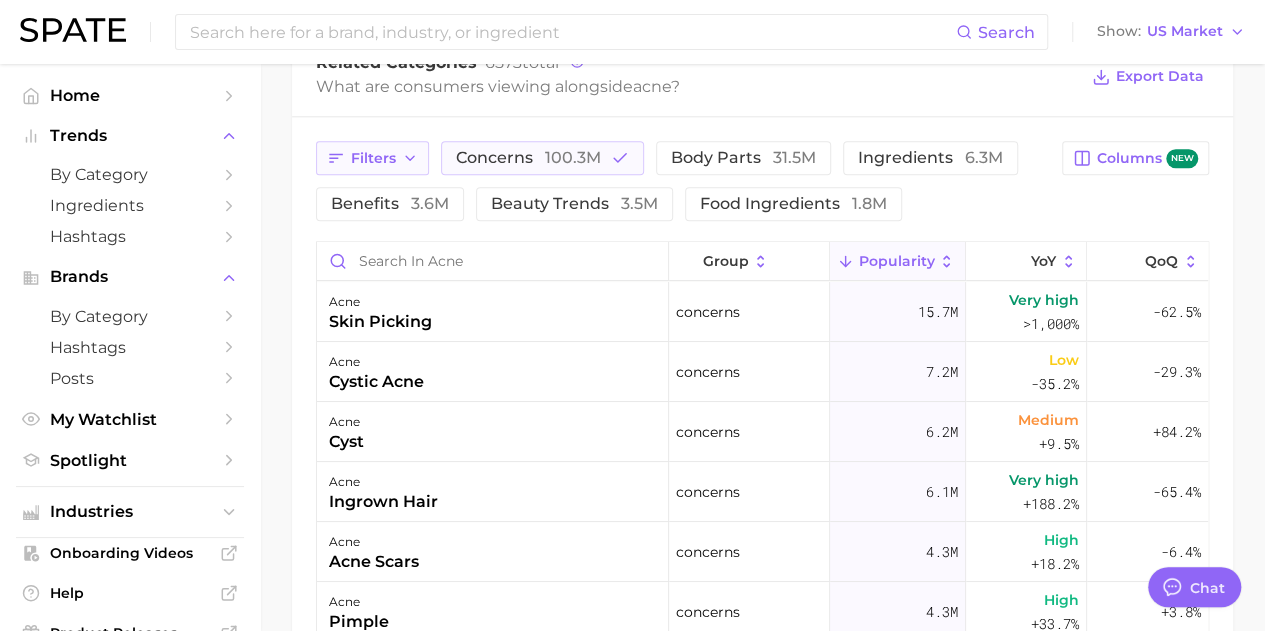 click on "Filters" at bounding box center (372, 158) 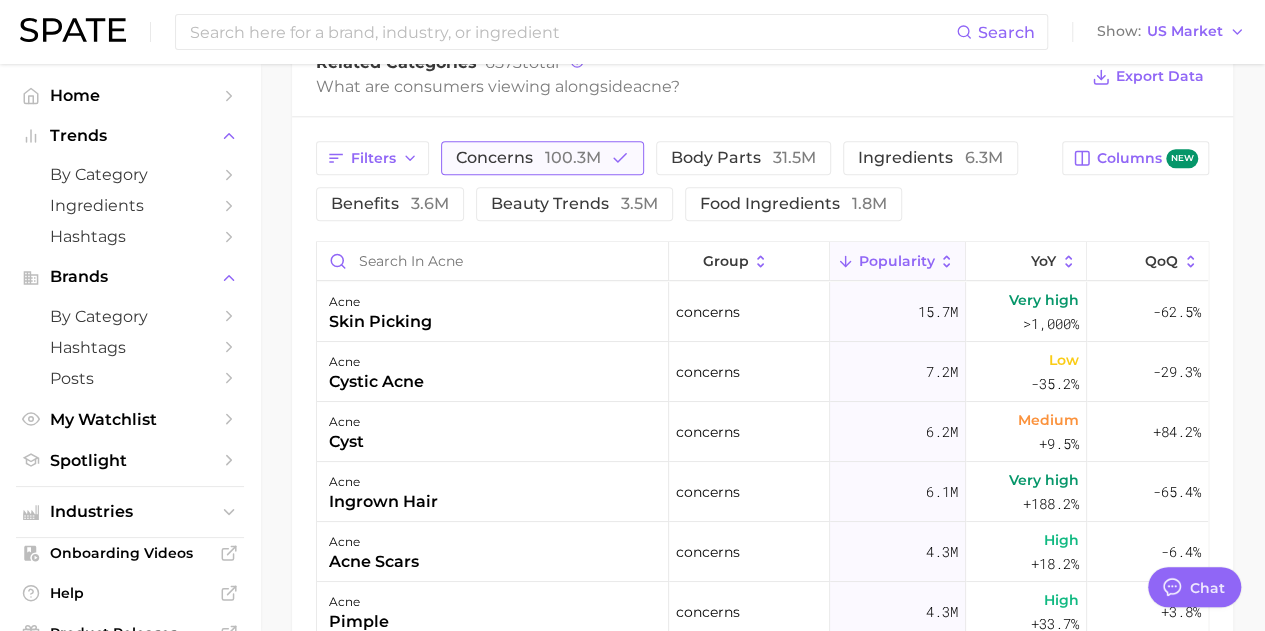 click on "concerns   100.3m" at bounding box center (528, 158) 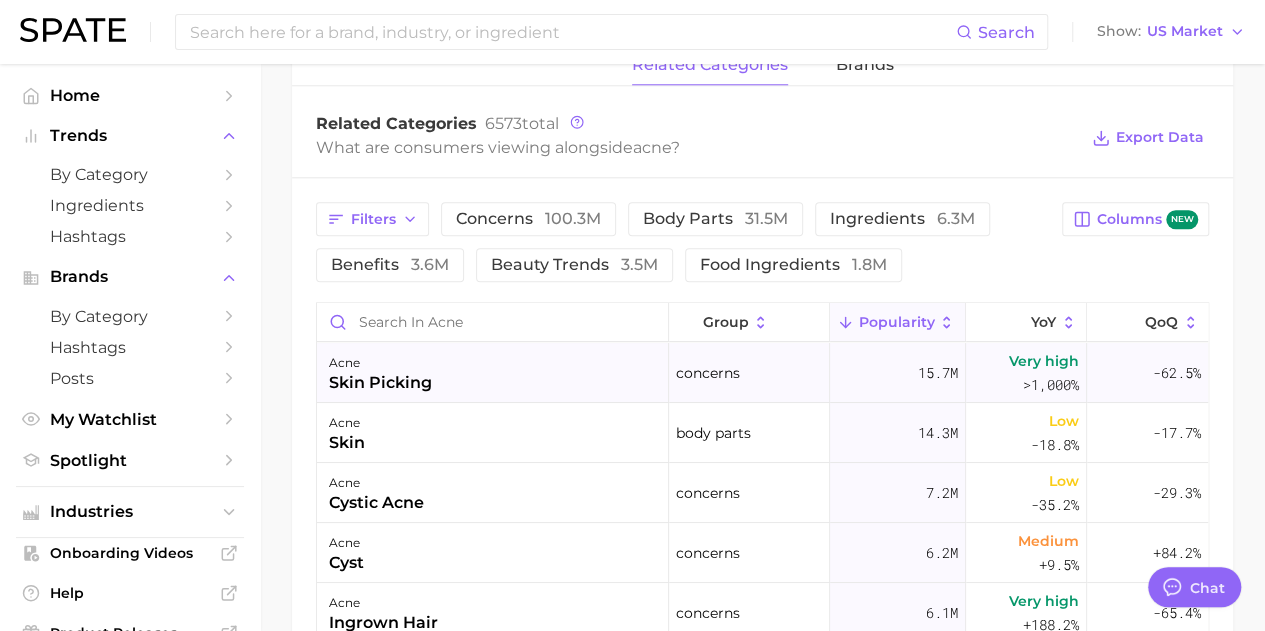scroll, scrollTop: 969, scrollLeft: 0, axis: vertical 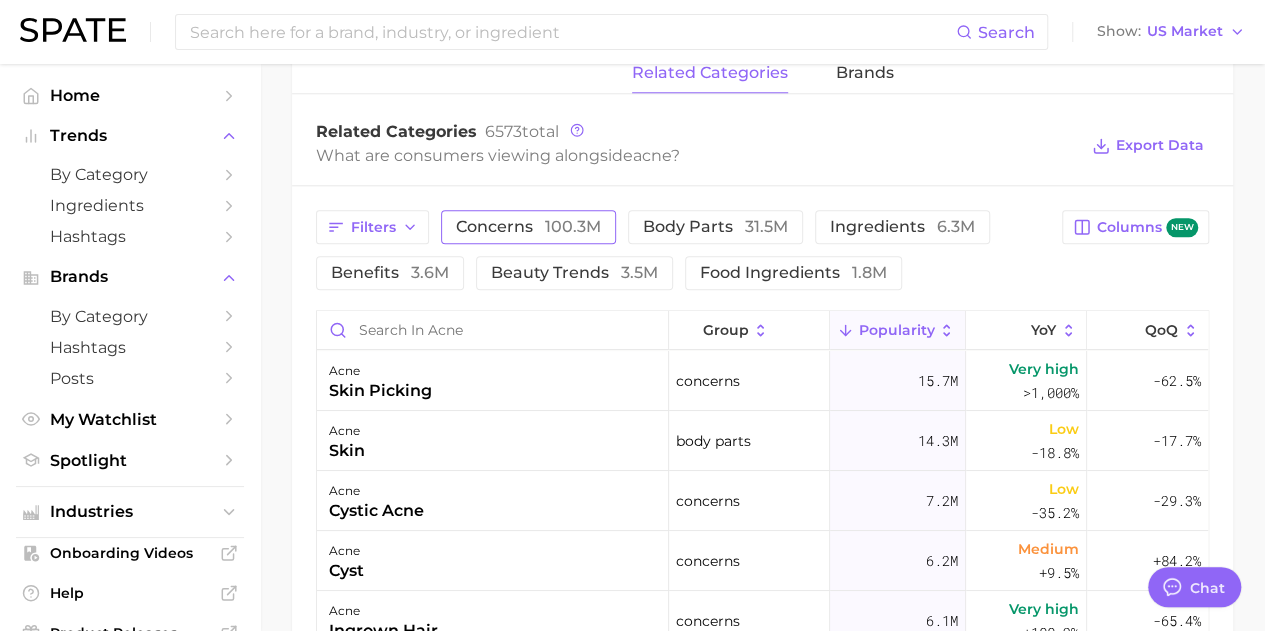 click on "100.3m" at bounding box center [573, 226] 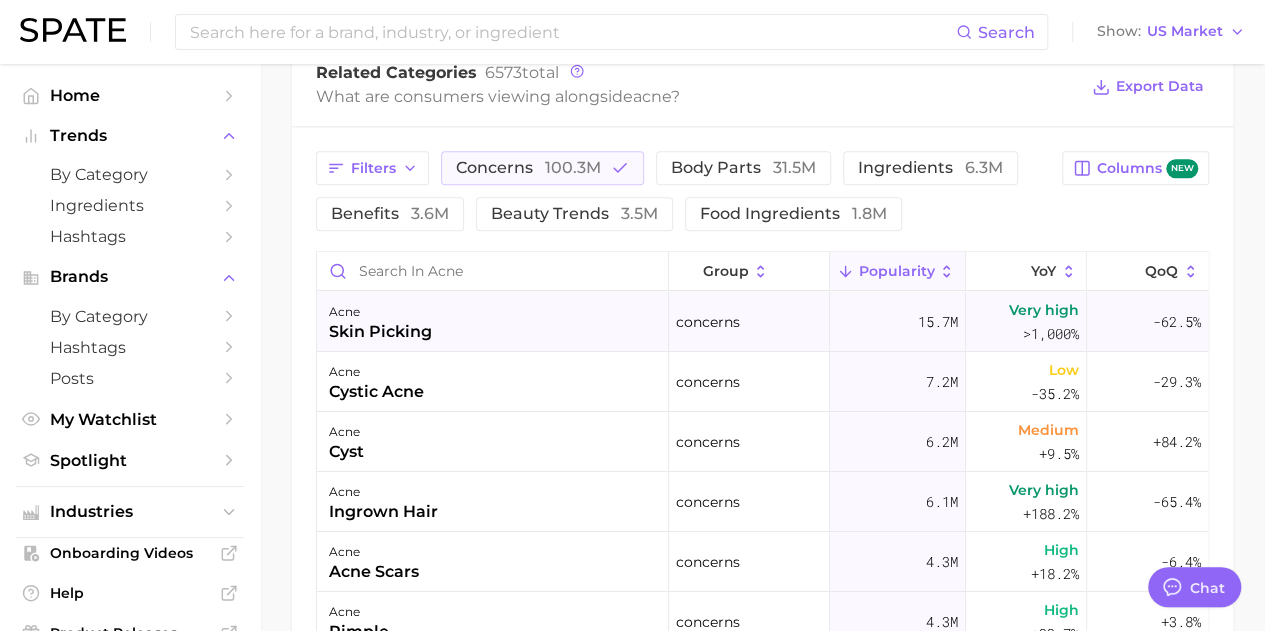 scroll, scrollTop: 1021, scrollLeft: 0, axis: vertical 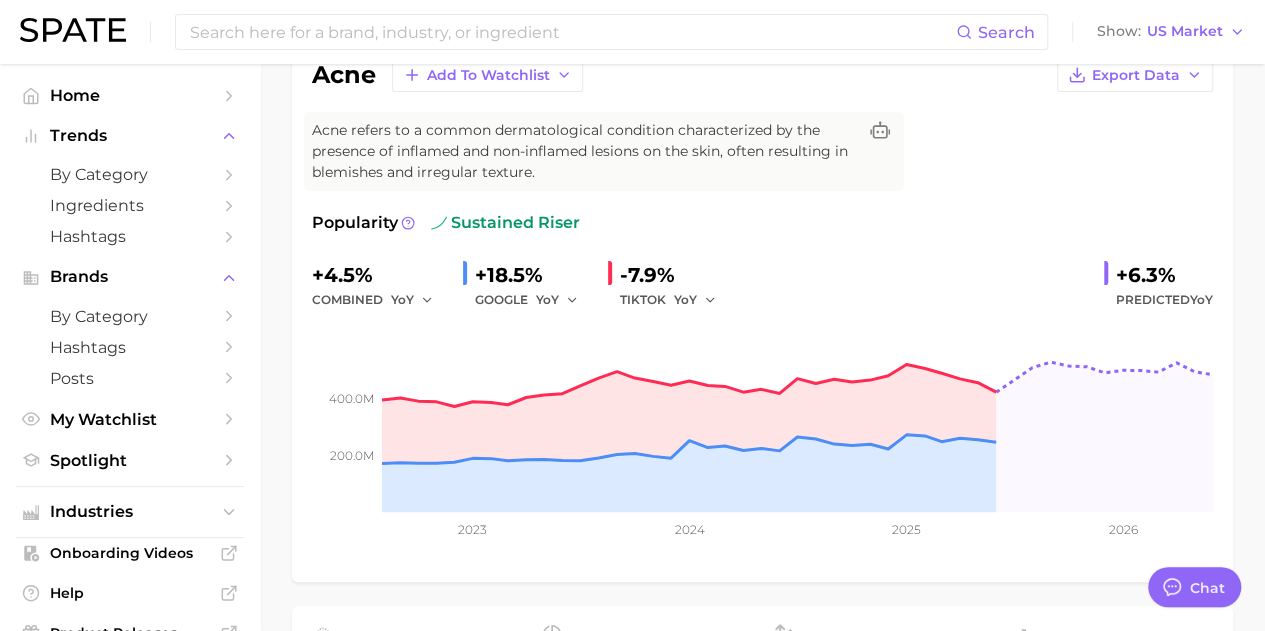 click on "Acne refers to a common dermatological condition characterized by the presence of inflamed and non-inflamed lesions on the skin, often resulting in blemishes and irregular texture." at bounding box center [584, 151] 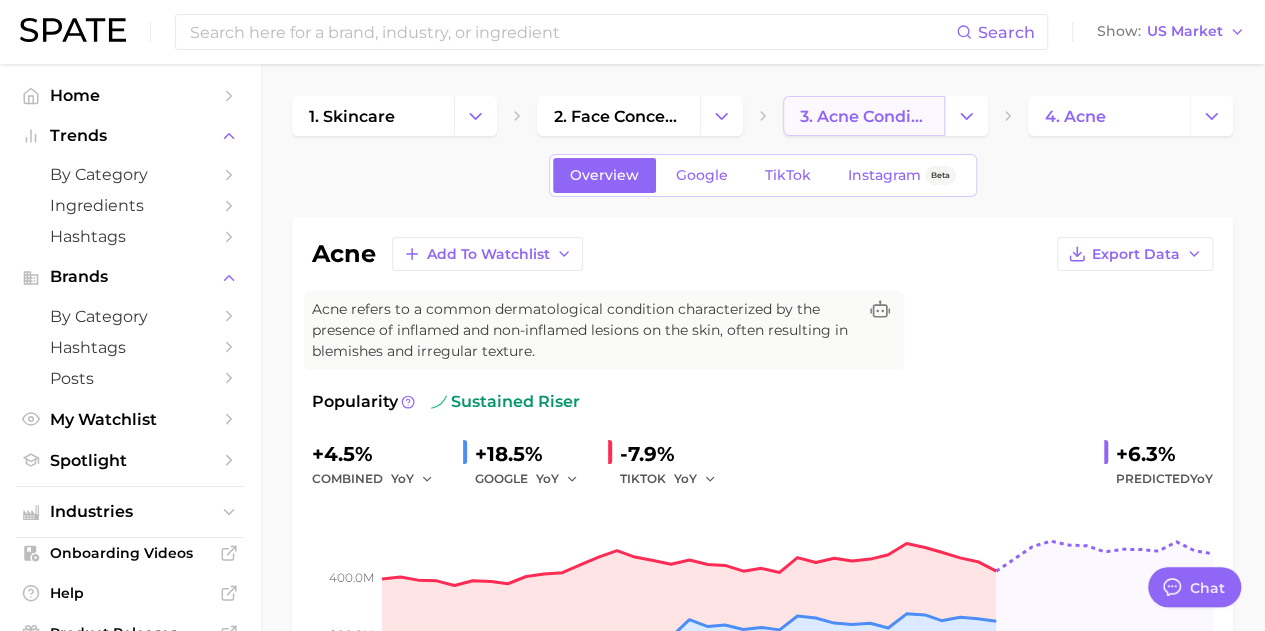 click on "3. acne condition" at bounding box center [864, 116] 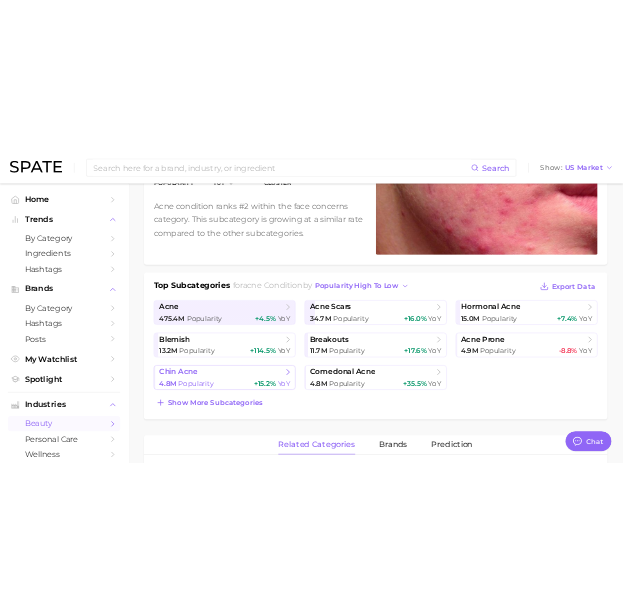 scroll, scrollTop: 288, scrollLeft: 0, axis: vertical 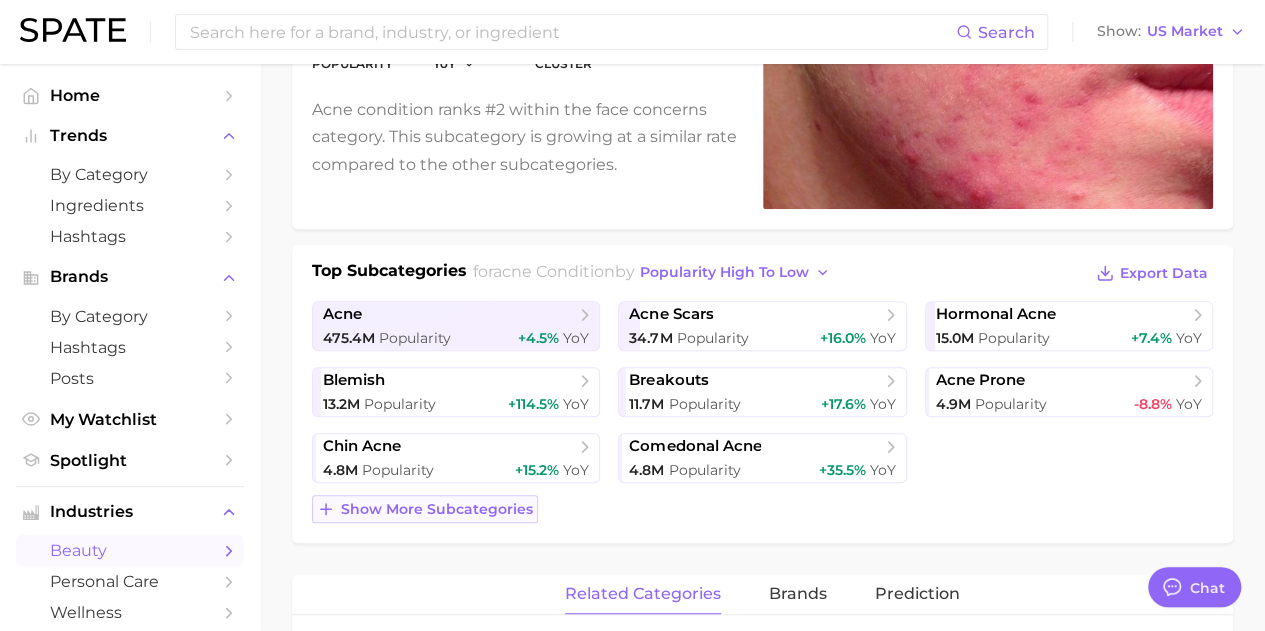 click on "Show more subcategories" at bounding box center [437, 509] 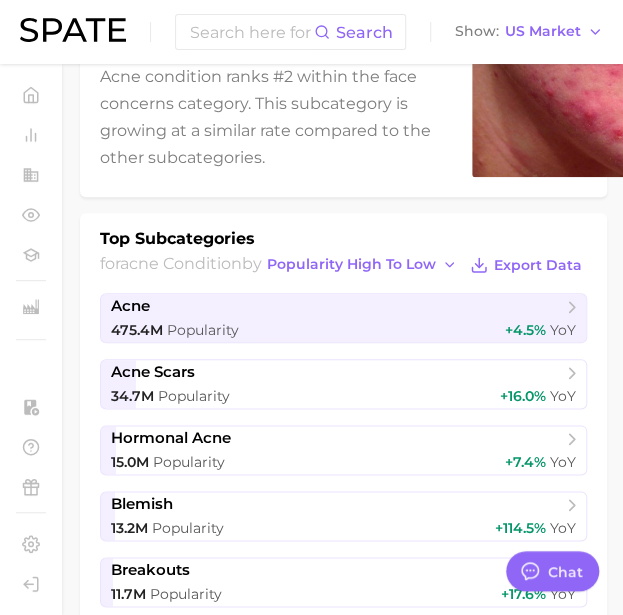 scroll, scrollTop: 328, scrollLeft: 0, axis: vertical 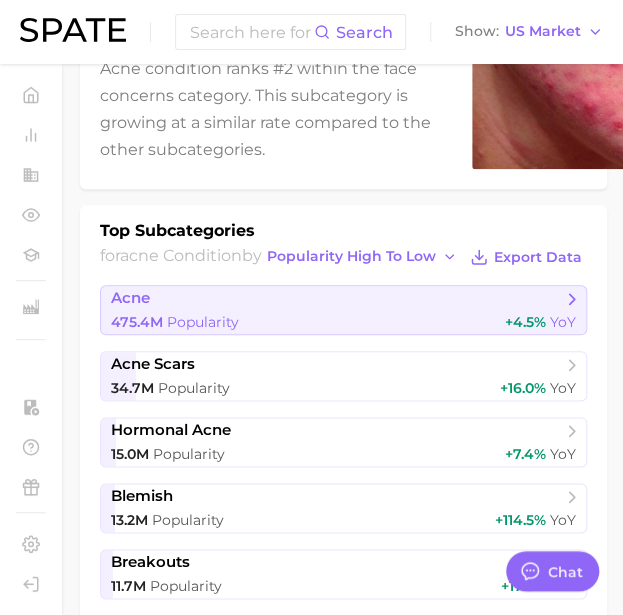 click on "Popularity" at bounding box center (203, 322) 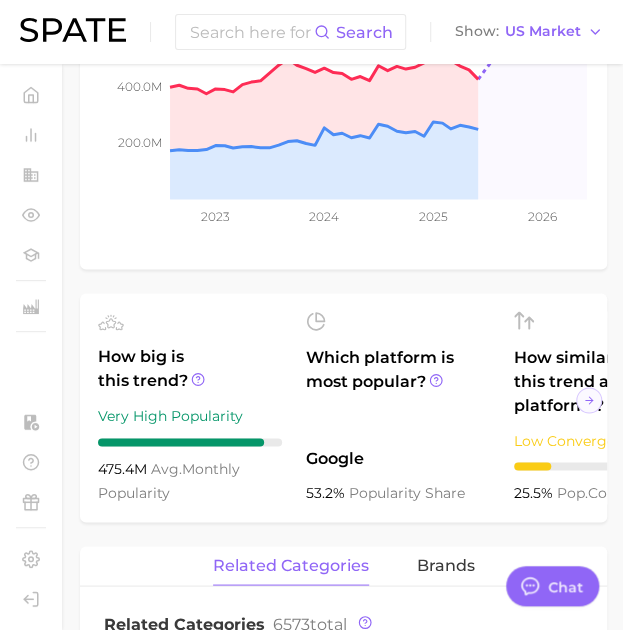scroll, scrollTop: 733, scrollLeft: 0, axis: vertical 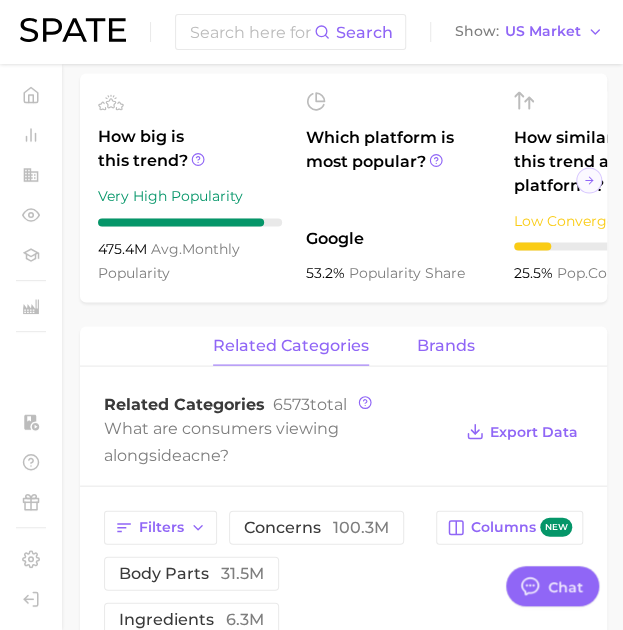 click on "brands" at bounding box center (446, 345) 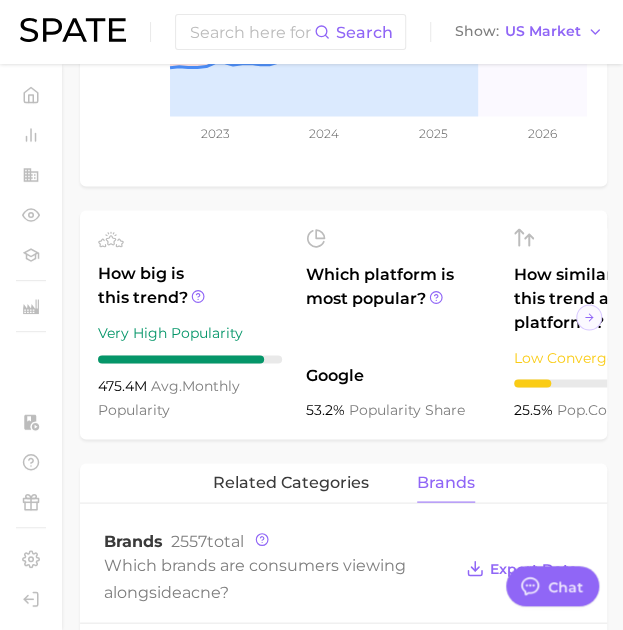 scroll, scrollTop: 552, scrollLeft: 0, axis: vertical 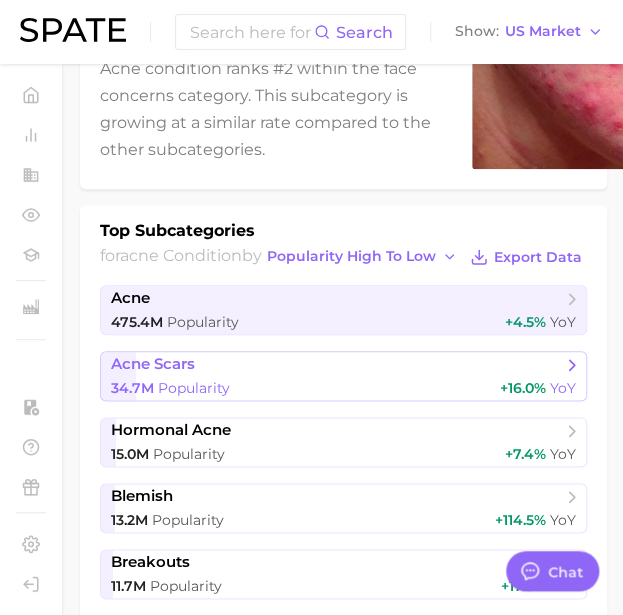 click on "acne scars" at bounding box center (153, 364) 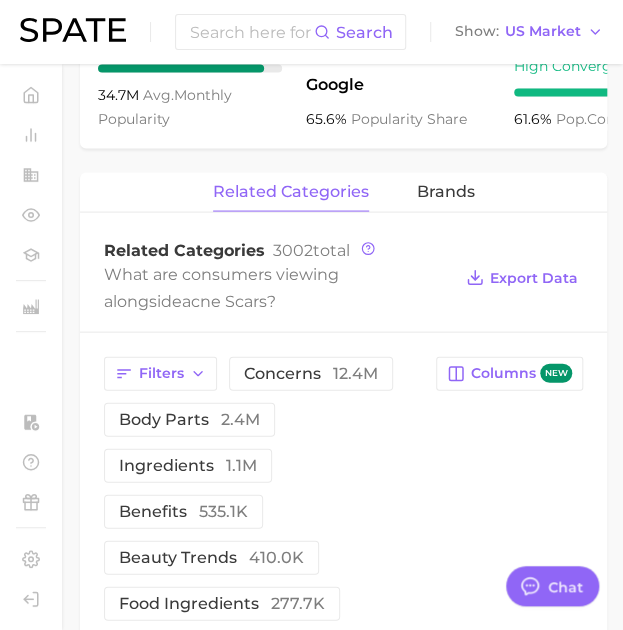 scroll, scrollTop: 852, scrollLeft: 0, axis: vertical 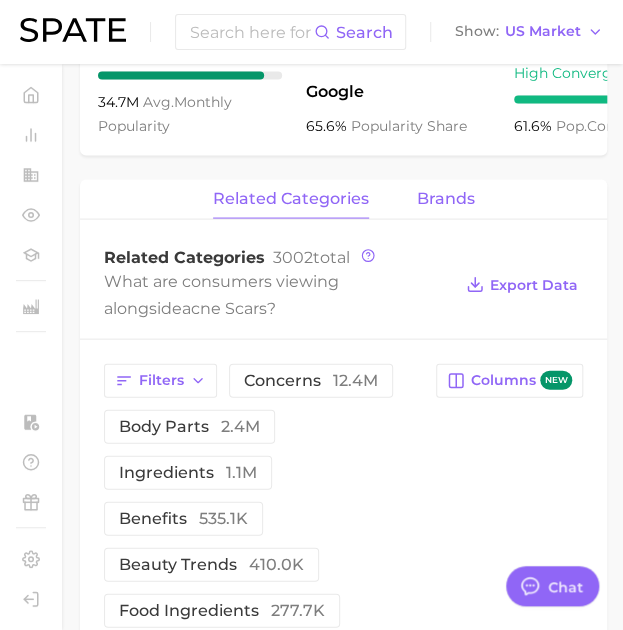 click on "brands" at bounding box center (446, 198) 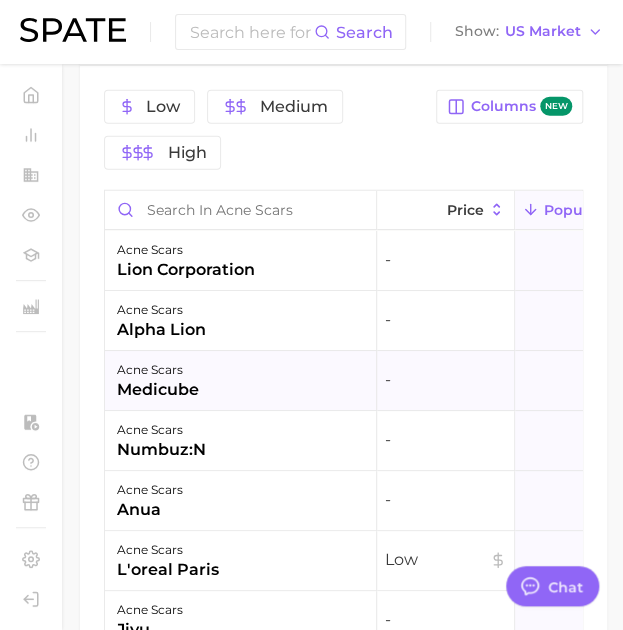 scroll, scrollTop: 1124, scrollLeft: 0, axis: vertical 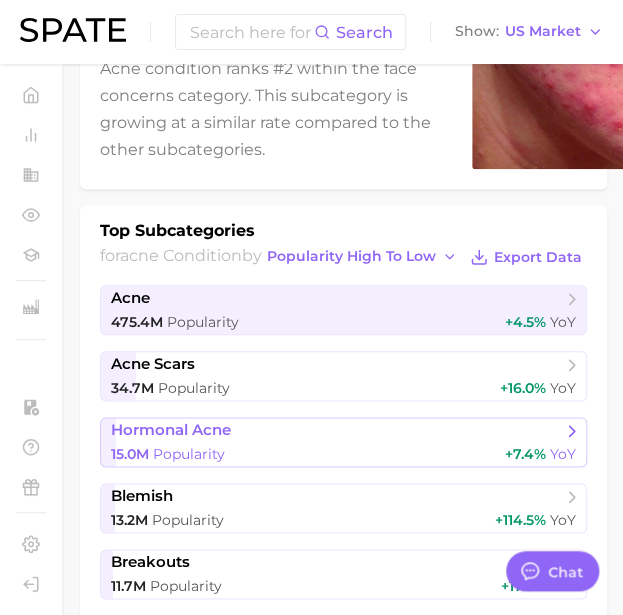 click on "hormonal acne" at bounding box center (171, 430) 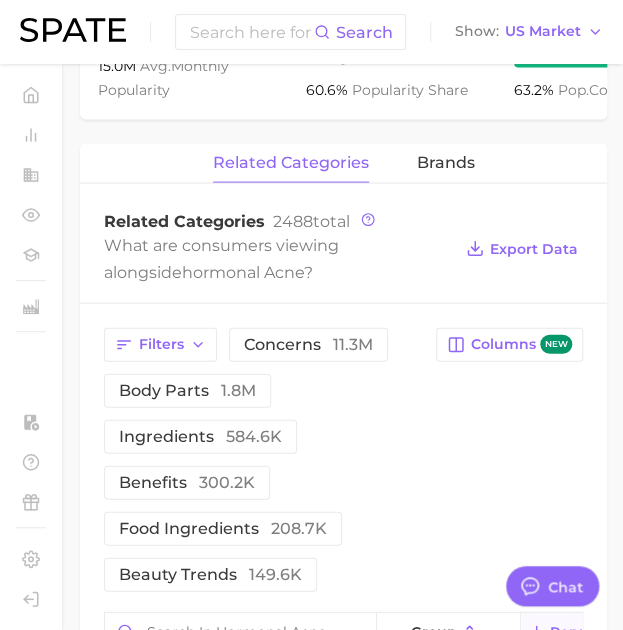 scroll, scrollTop: 908, scrollLeft: 0, axis: vertical 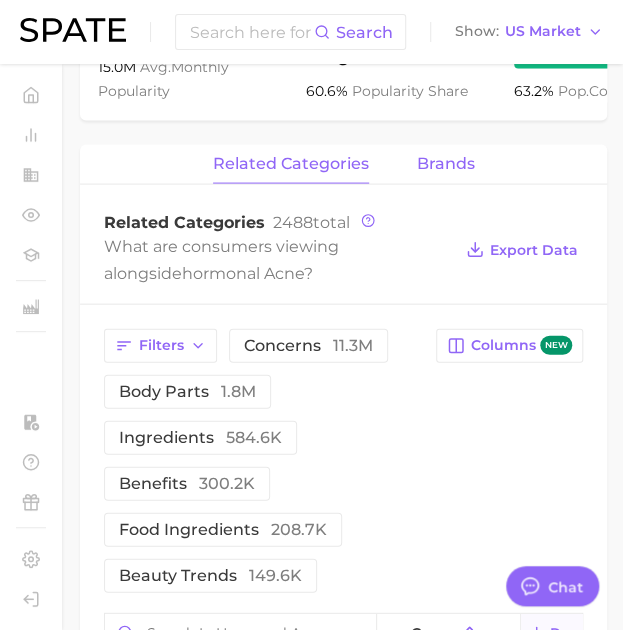 click on "brands" at bounding box center [446, 163] 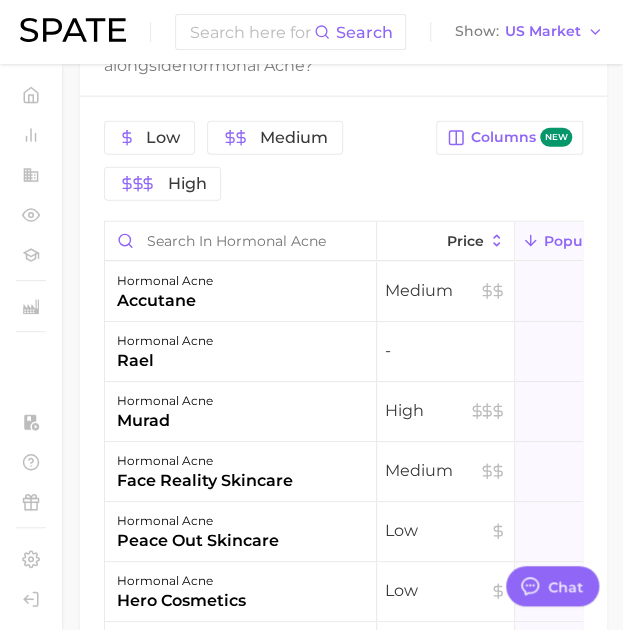scroll, scrollTop: 1132, scrollLeft: 0, axis: vertical 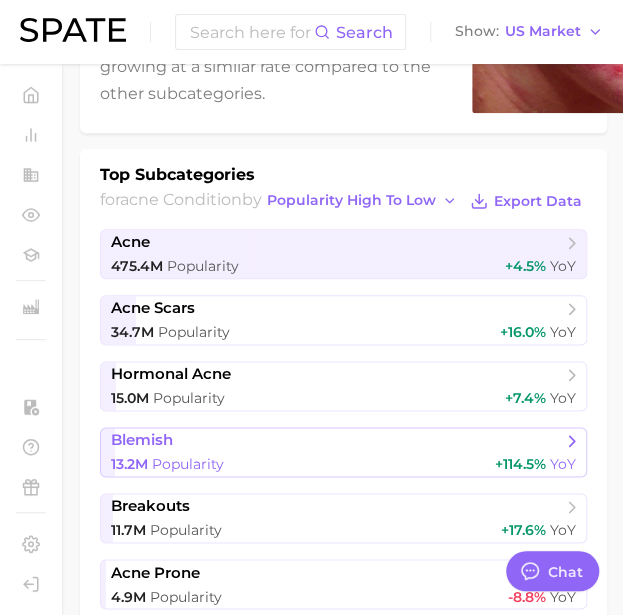 click on "Popularity" at bounding box center (188, 464) 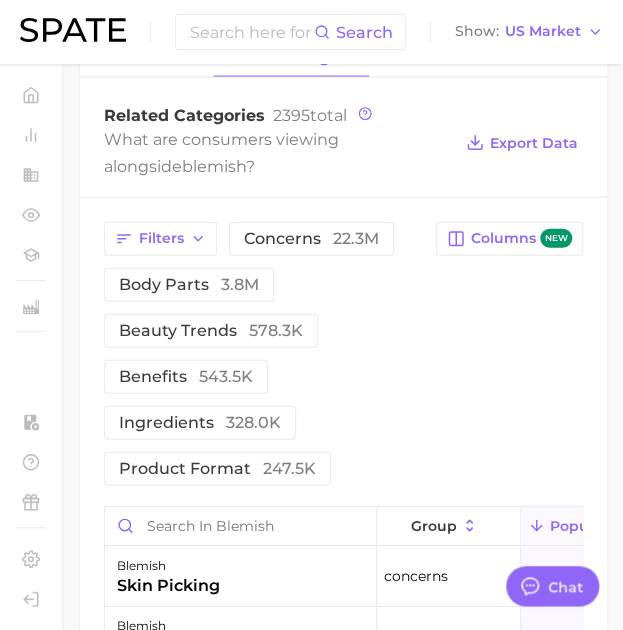 scroll, scrollTop: 906, scrollLeft: 0, axis: vertical 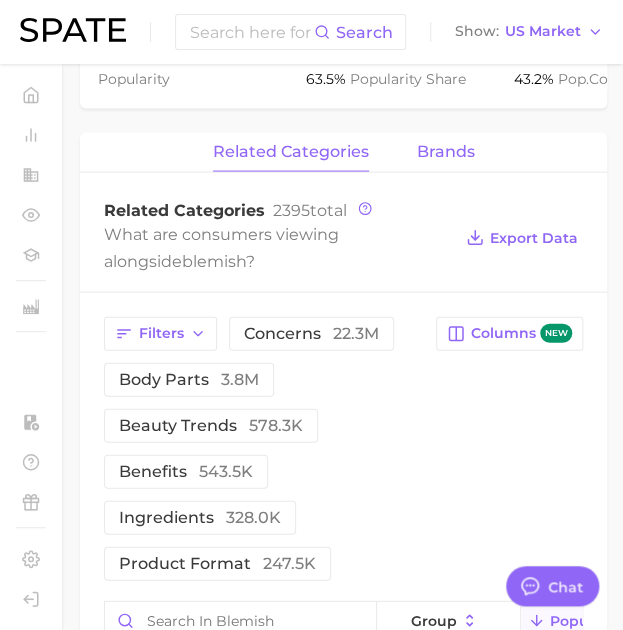 click on "brands" at bounding box center [446, 151] 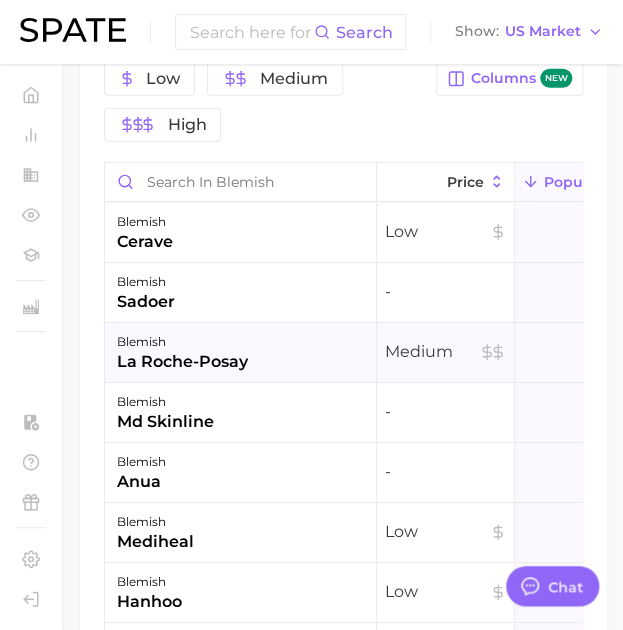 scroll, scrollTop: 1158, scrollLeft: 0, axis: vertical 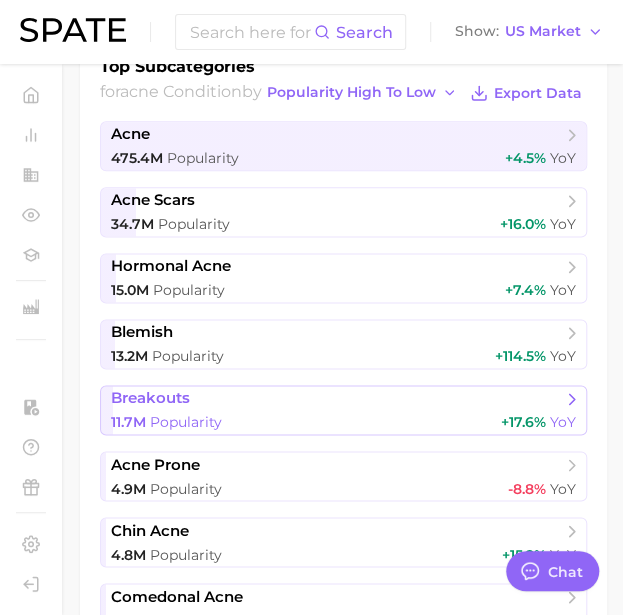 click on "breakouts 11.7m   Popularity +17.6%   YoY" at bounding box center (343, 410) 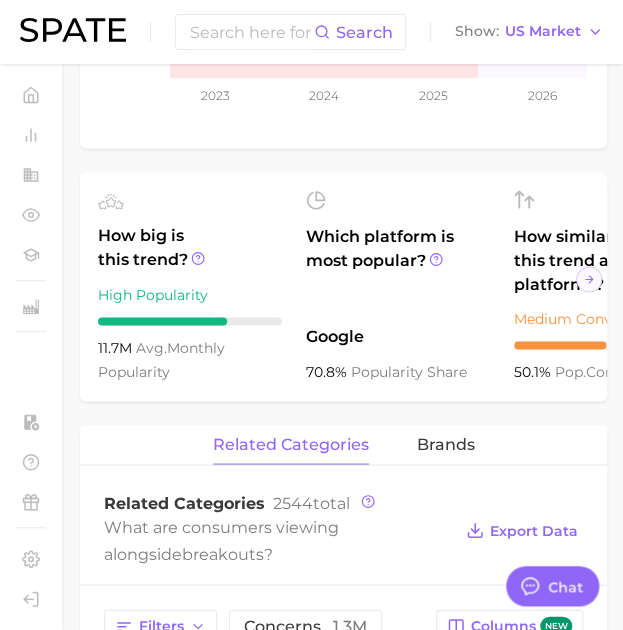 scroll, scrollTop: 649, scrollLeft: 0, axis: vertical 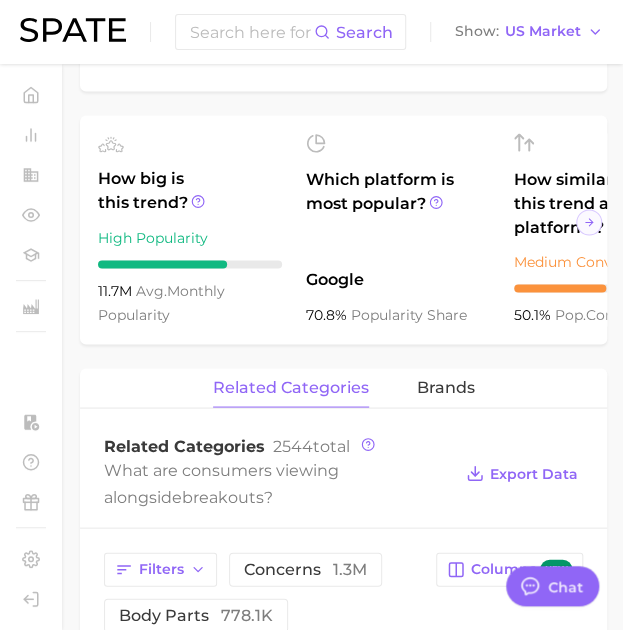 click on "related categories brands" at bounding box center (343, 388) 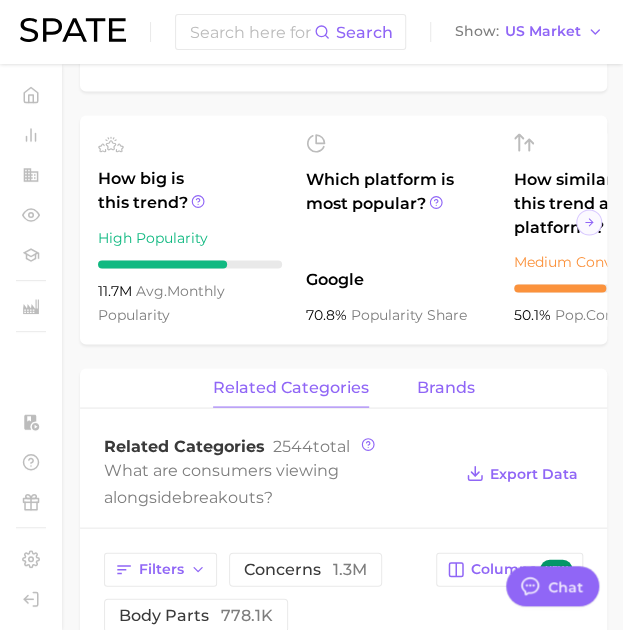 click on "brands" at bounding box center [446, 387] 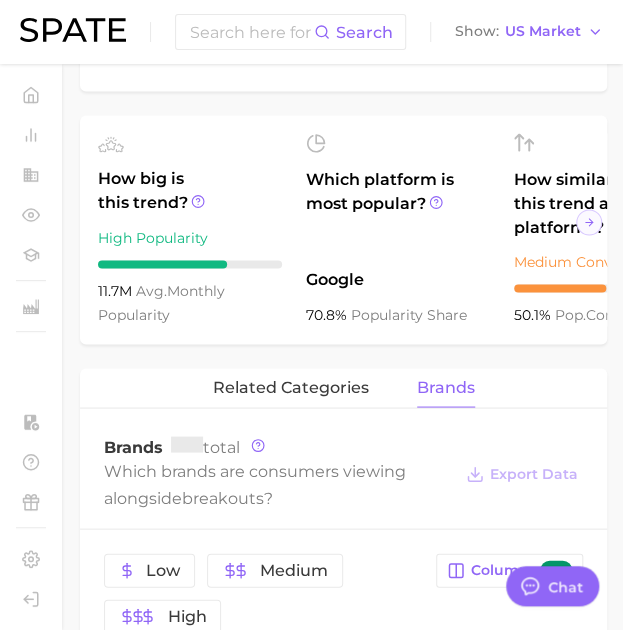 scroll, scrollTop: 1028, scrollLeft: 0, axis: vertical 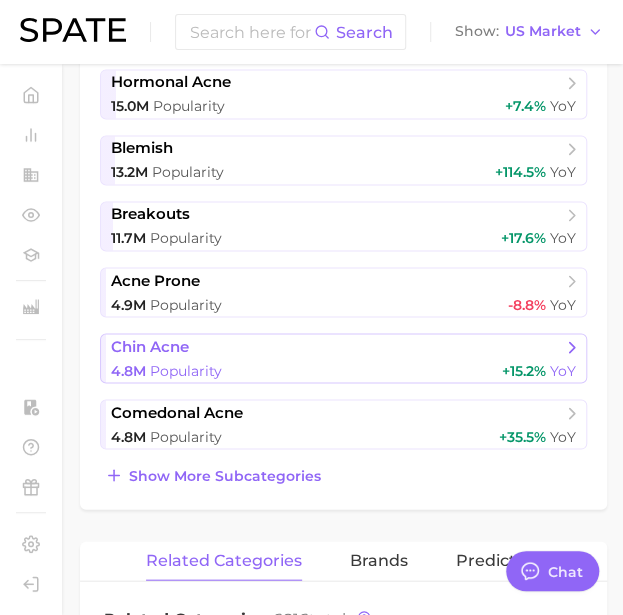 click on "chin acne" at bounding box center (336, 347) 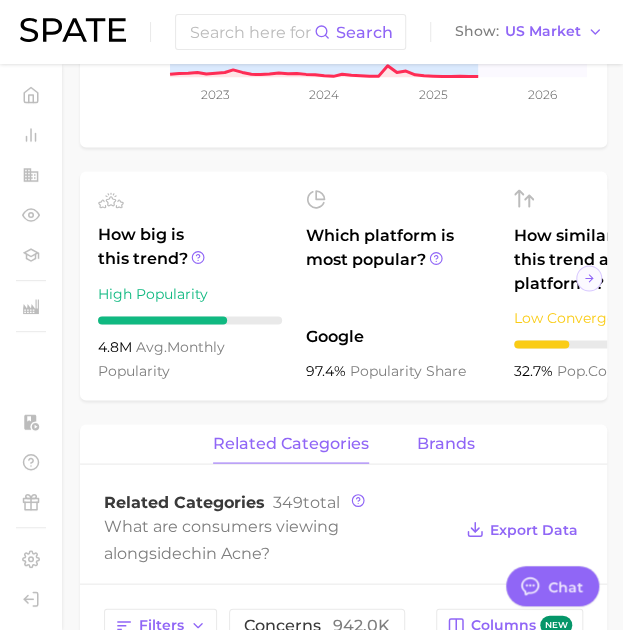 scroll, scrollTop: 608, scrollLeft: 0, axis: vertical 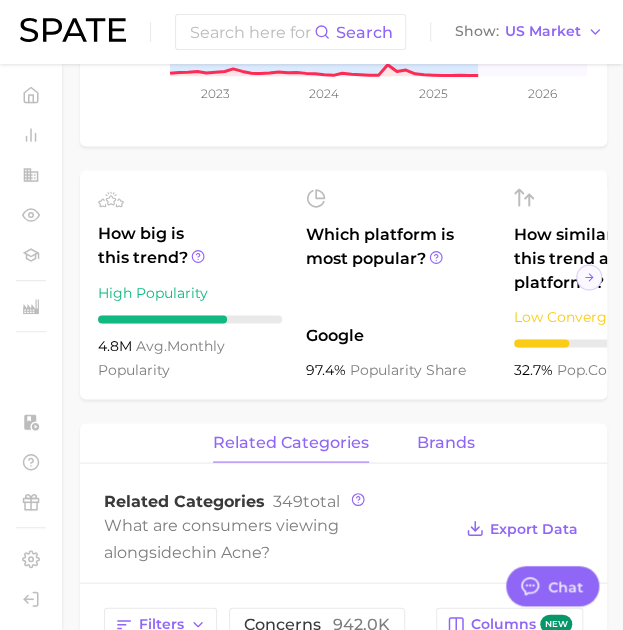 click on "brands" at bounding box center (446, 442) 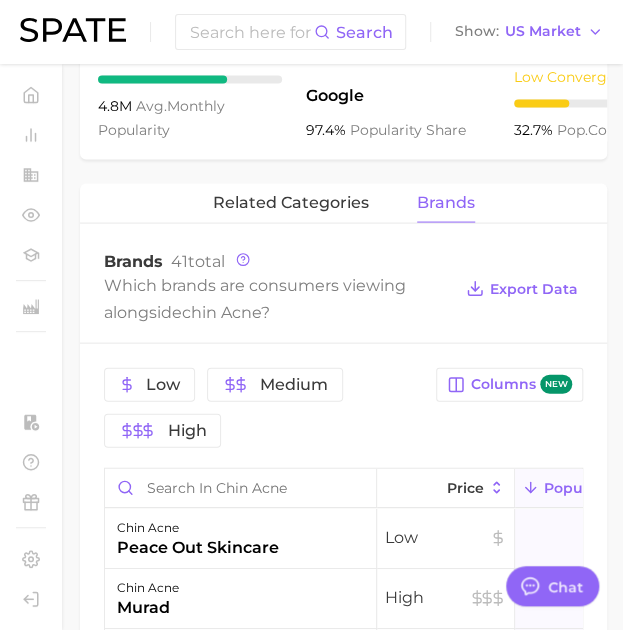 scroll, scrollTop: 855, scrollLeft: 0, axis: vertical 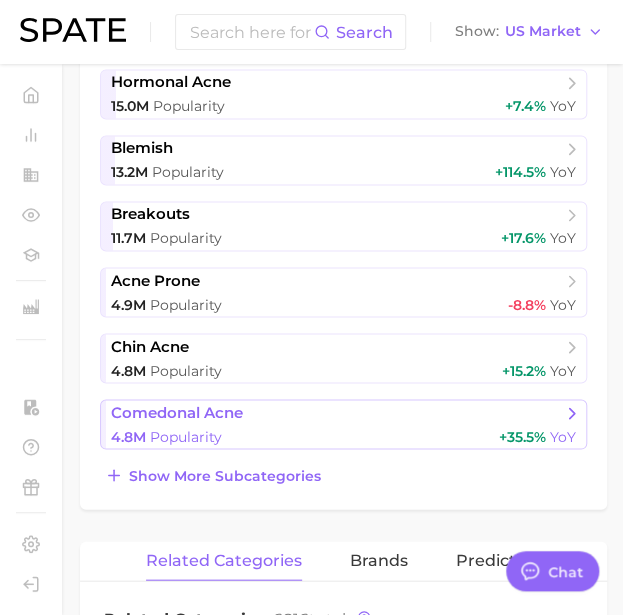 click on "comedonal acne" at bounding box center [177, 412] 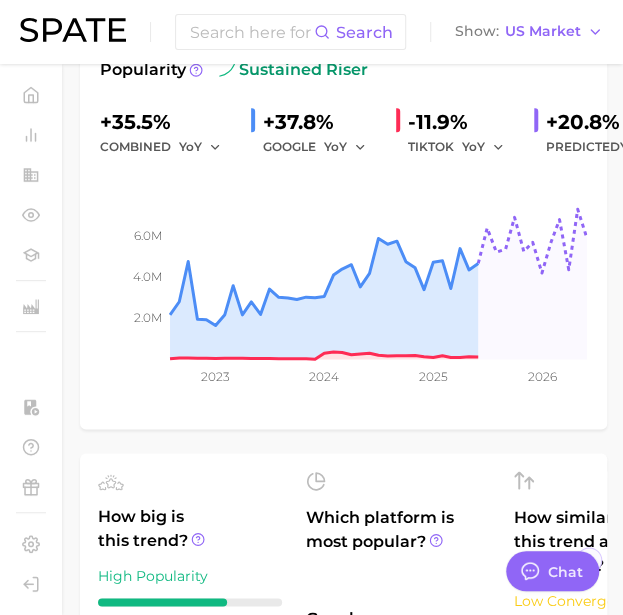 scroll, scrollTop: 635, scrollLeft: 0, axis: vertical 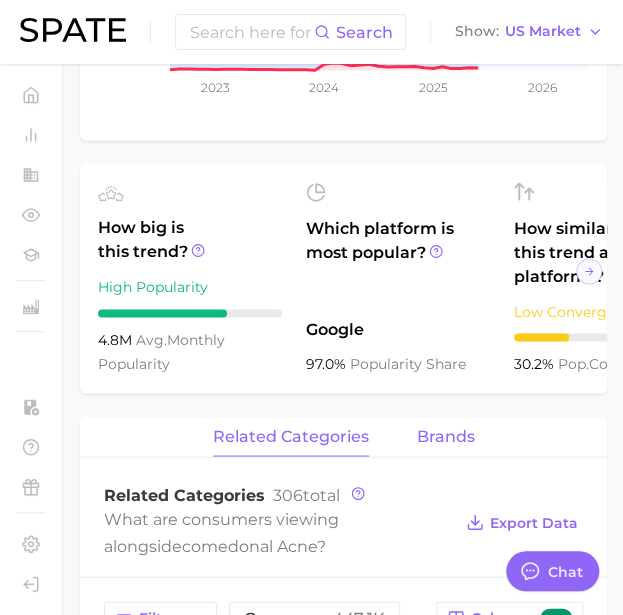 click on "brands" at bounding box center [446, 436] 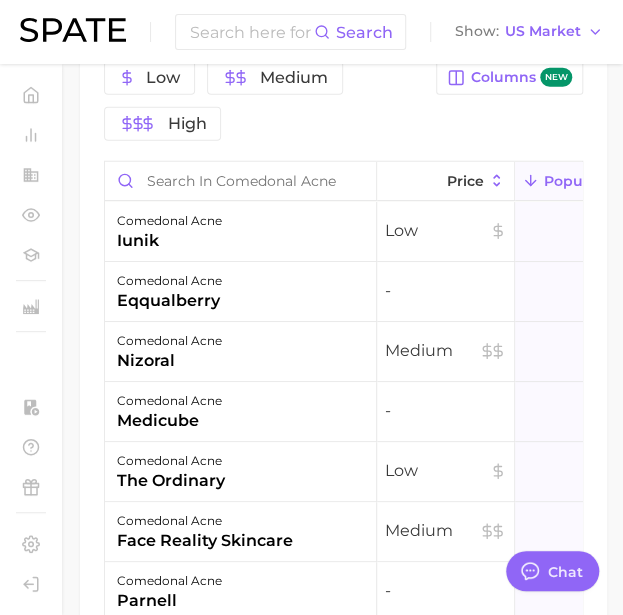scroll, scrollTop: 1174, scrollLeft: 0, axis: vertical 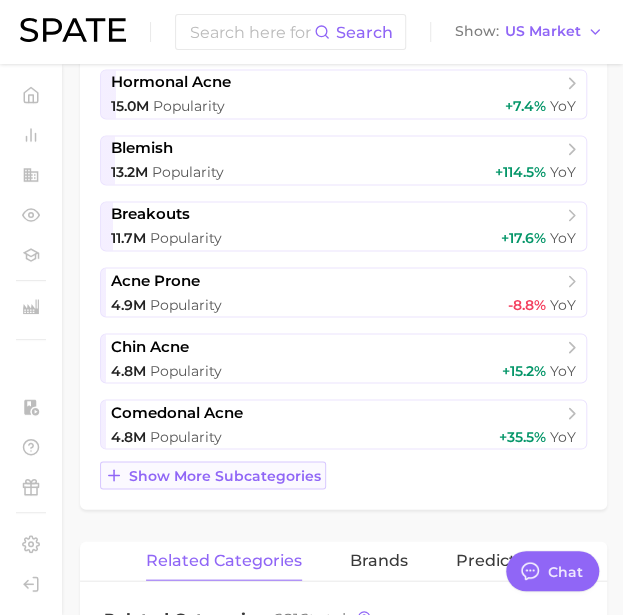 click on "Show more subcategories" at bounding box center (225, 475) 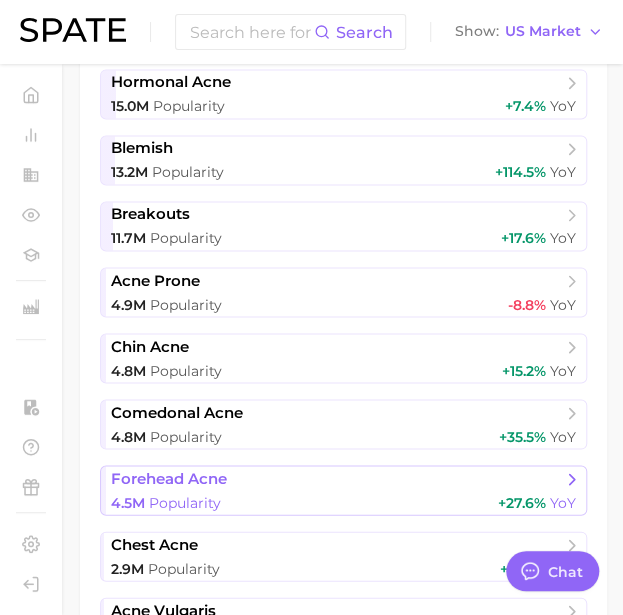click on "forehead acne" at bounding box center [169, 478] 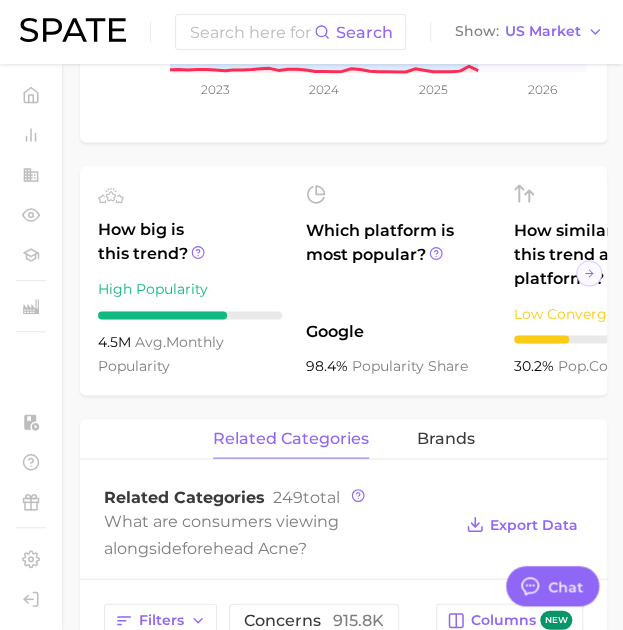 scroll, scrollTop: 636, scrollLeft: 0, axis: vertical 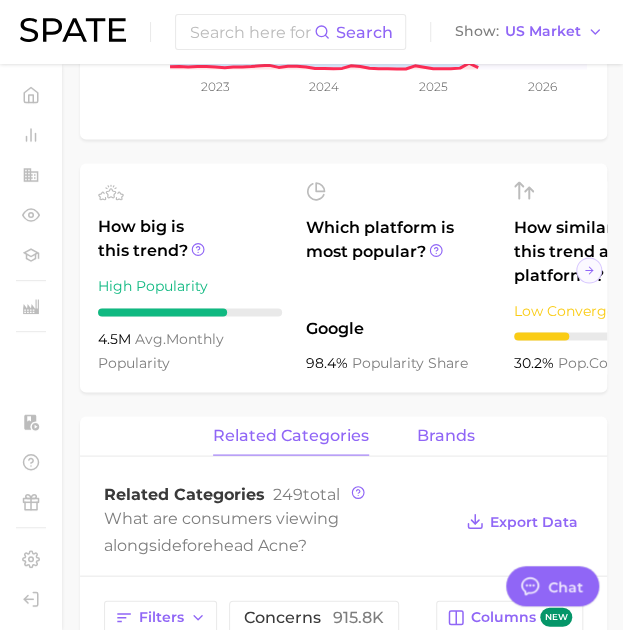 click on "brands" at bounding box center [446, 435] 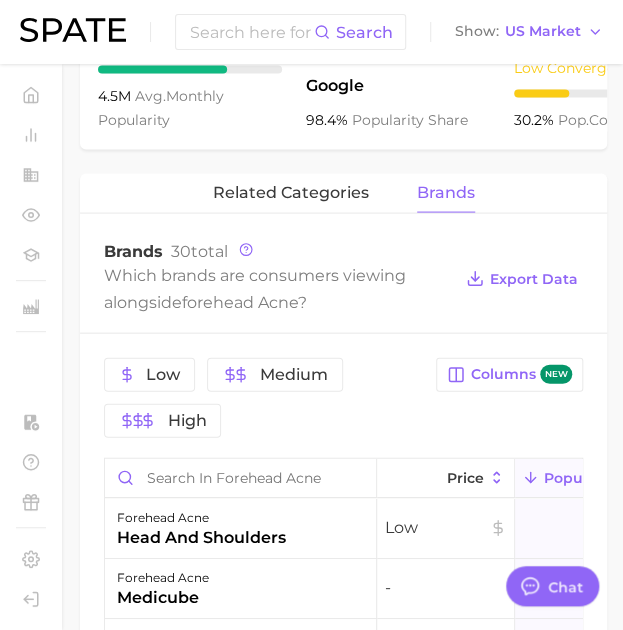 scroll, scrollTop: 937, scrollLeft: 0, axis: vertical 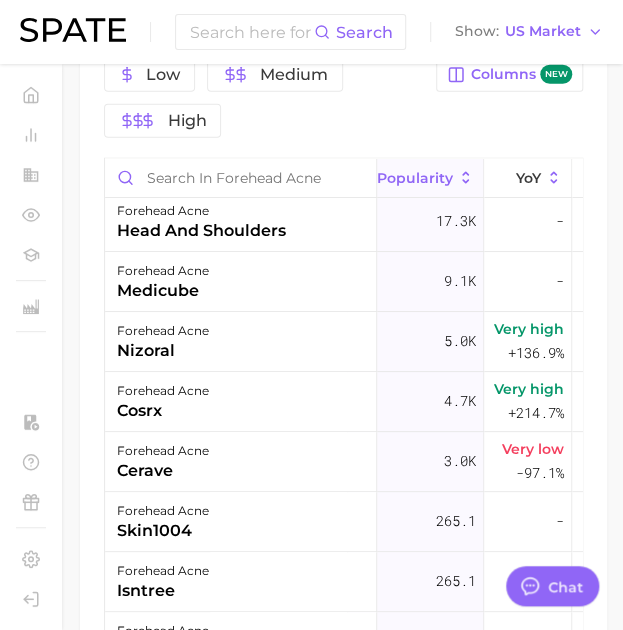 click on "Popularity" at bounding box center (415, 178) 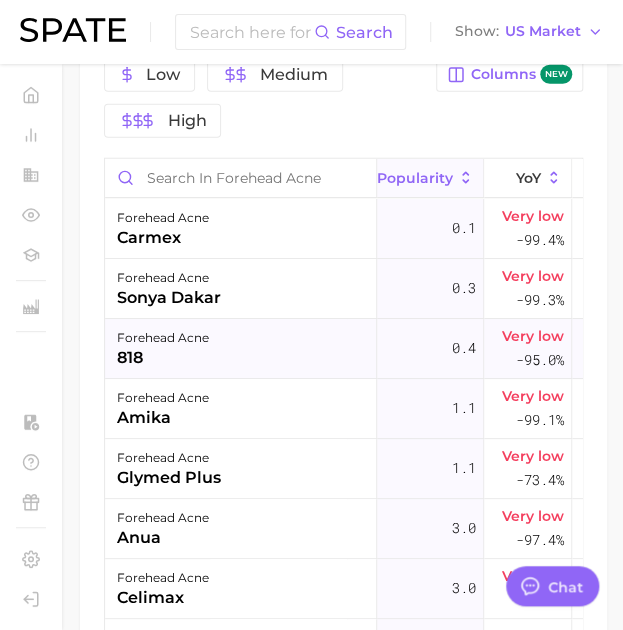 scroll, scrollTop: 2, scrollLeft: 167, axis: both 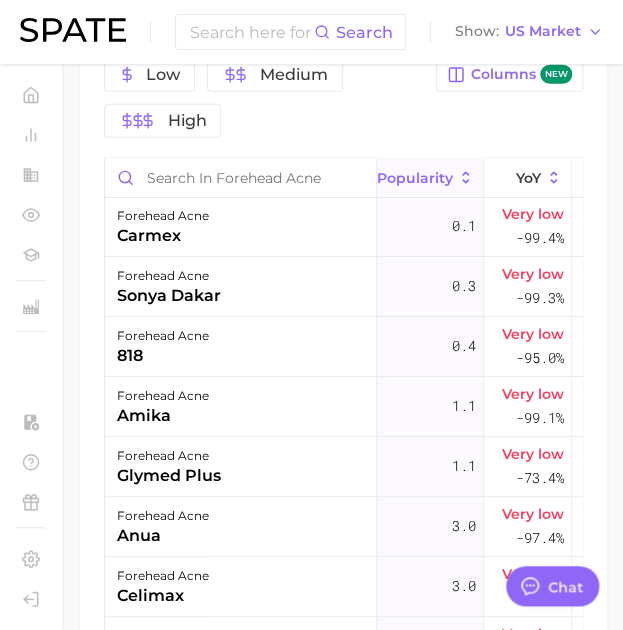 click on "Popularity" at bounding box center [415, 178] 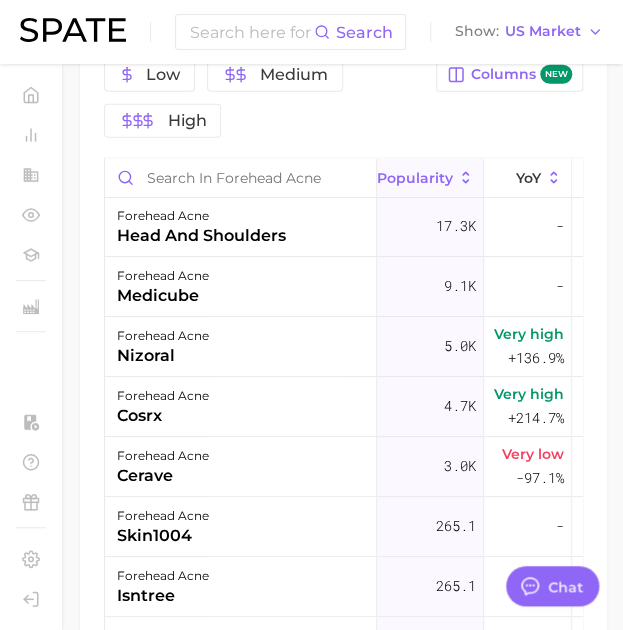 scroll, scrollTop: 0, scrollLeft: 167, axis: horizontal 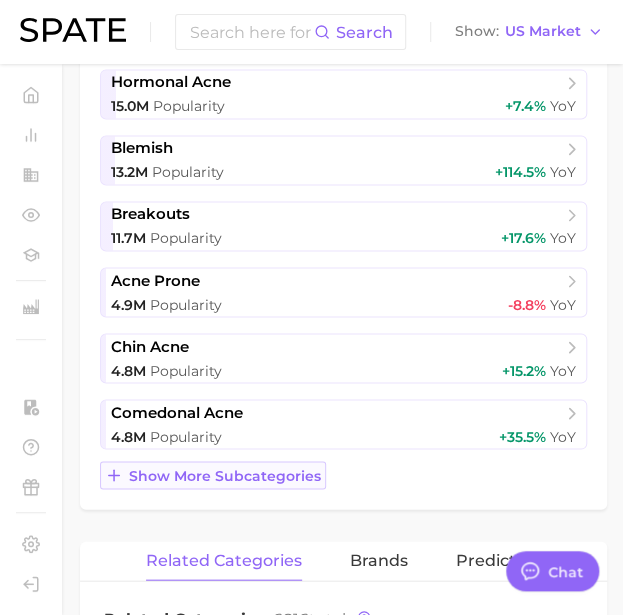 click on "Show more subcategories" at bounding box center [225, 475] 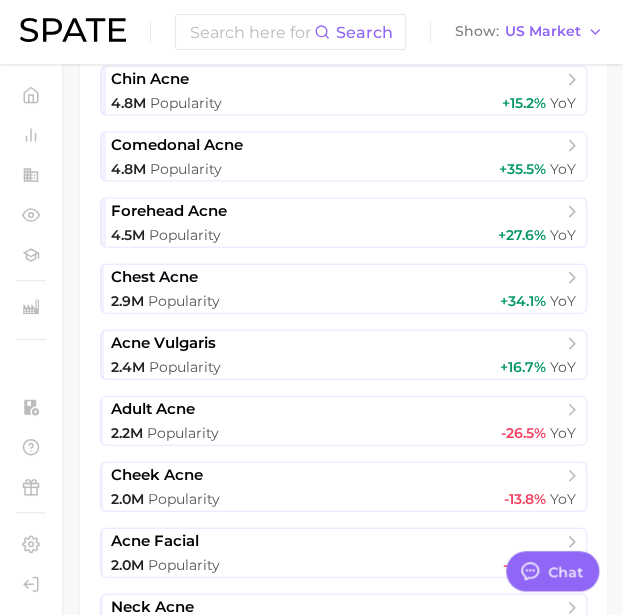 scroll, scrollTop: 945, scrollLeft: 0, axis: vertical 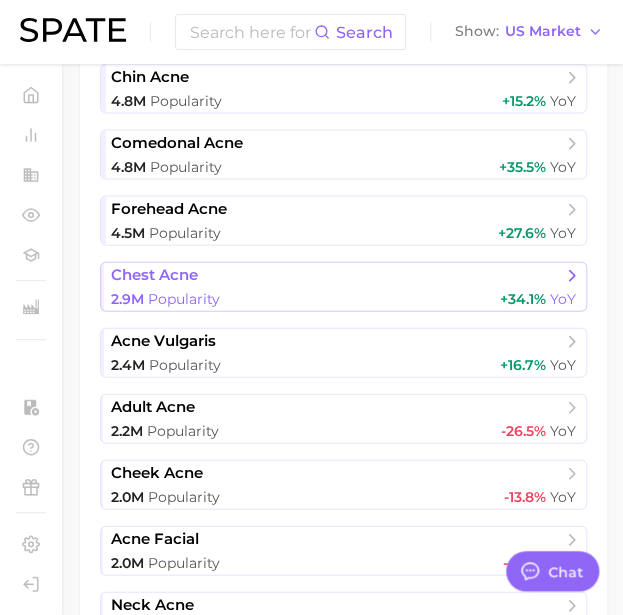 click on "chest acne" at bounding box center (336, 276) 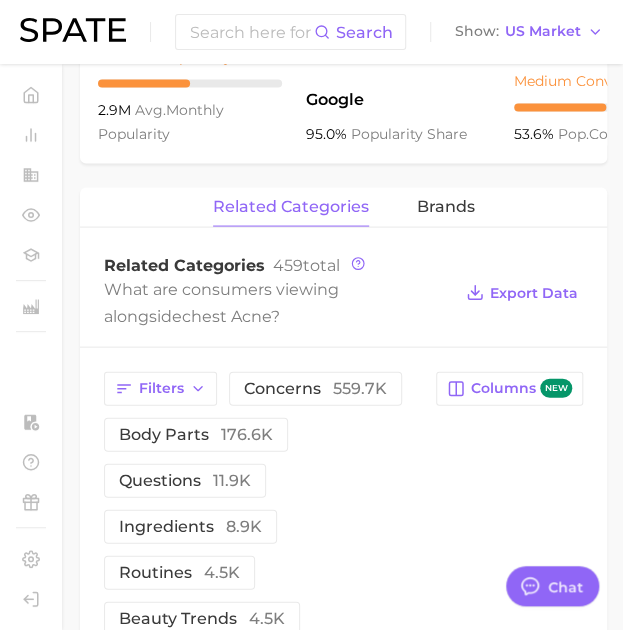 scroll, scrollTop: 864, scrollLeft: 0, axis: vertical 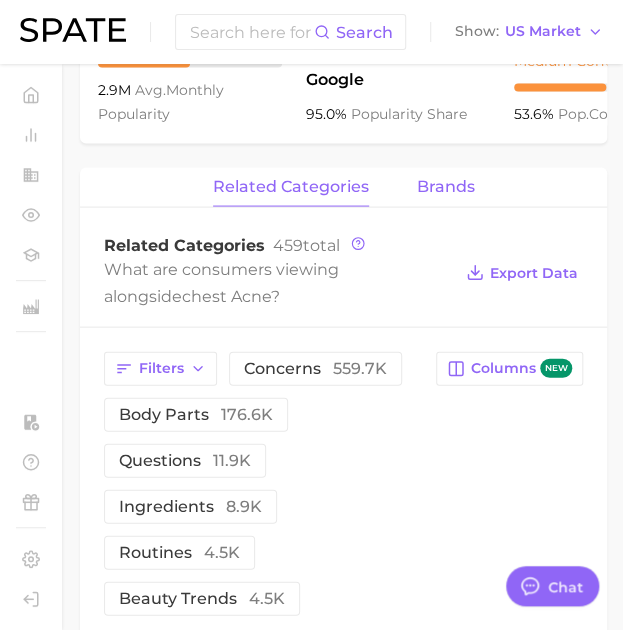 click on "brands" at bounding box center (446, 186) 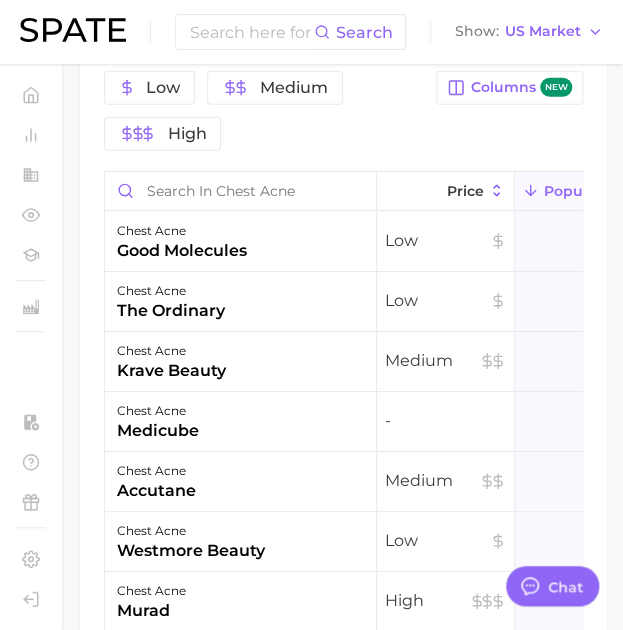 scroll, scrollTop: 1145, scrollLeft: 0, axis: vertical 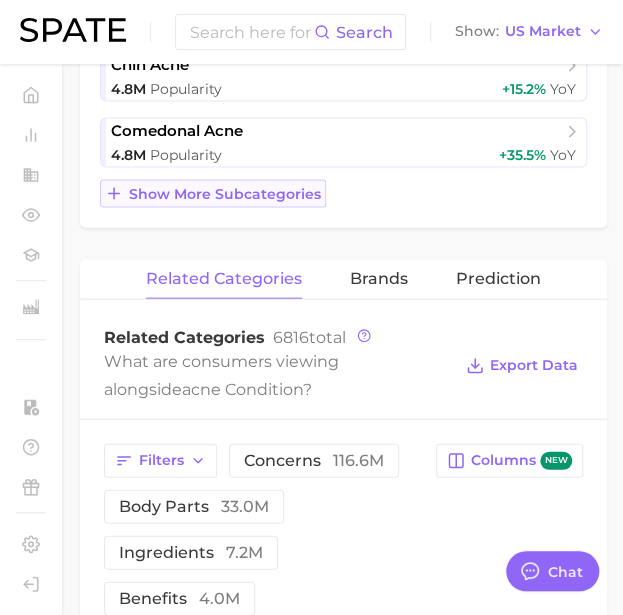 click on "Show more subcategories" at bounding box center [225, 194] 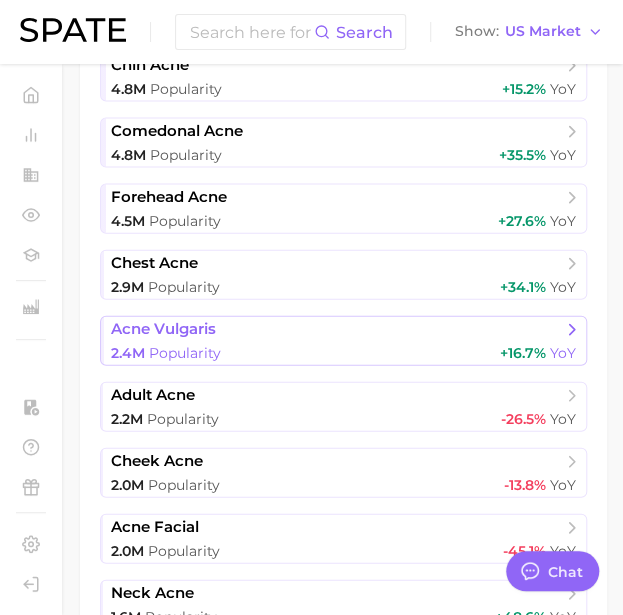 click on "acne vulgaris" at bounding box center (163, 329) 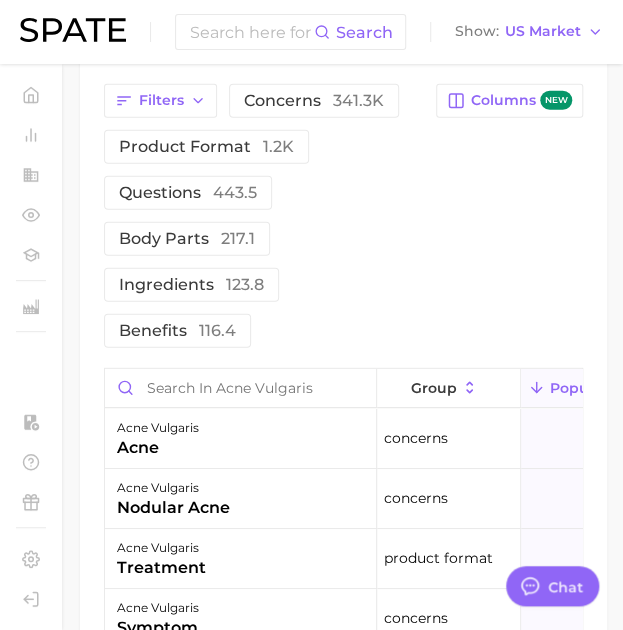 scroll, scrollTop: 995, scrollLeft: 0, axis: vertical 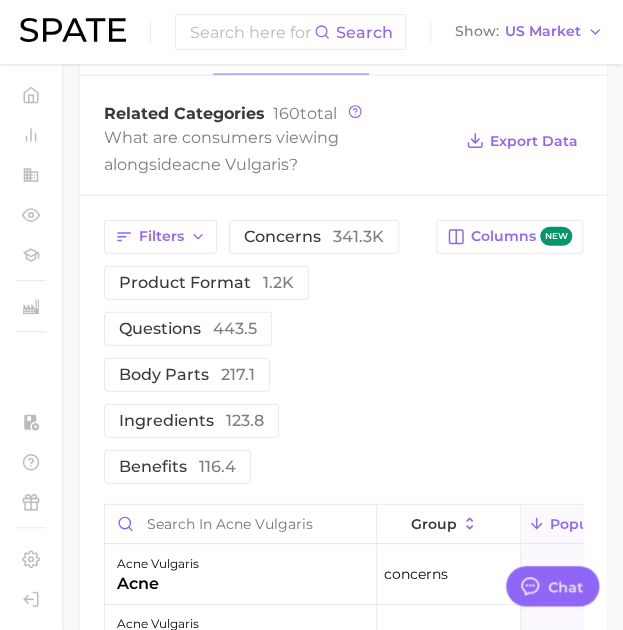click on "brands" at bounding box center [446, 55] 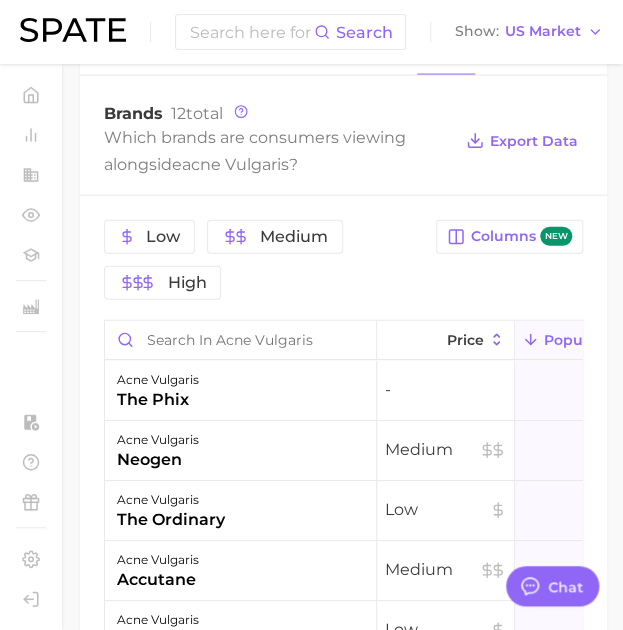 scroll, scrollTop: 1093, scrollLeft: 0, axis: vertical 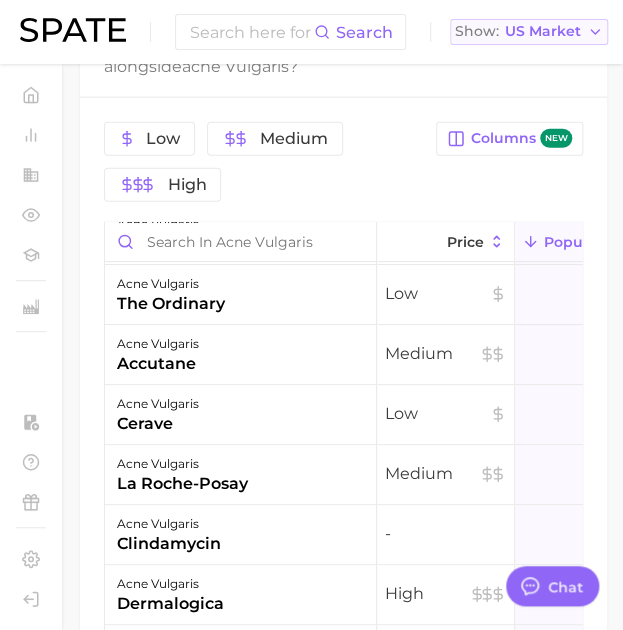 type on "x" 